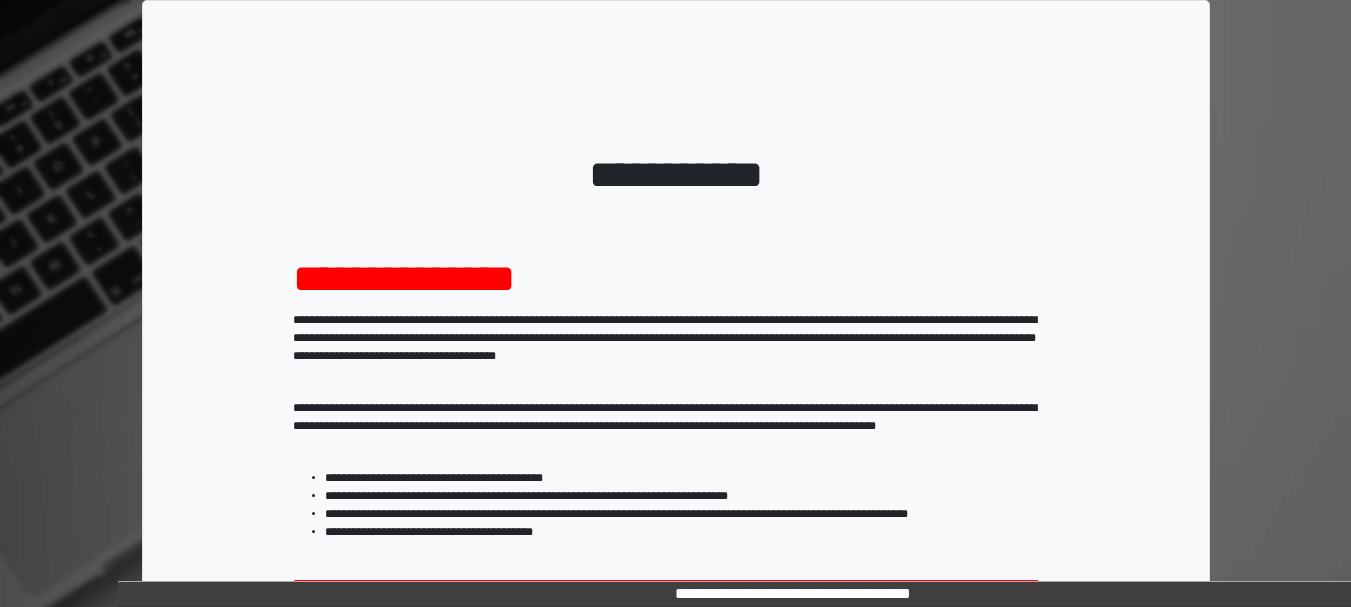 scroll, scrollTop: 321, scrollLeft: 0, axis: vertical 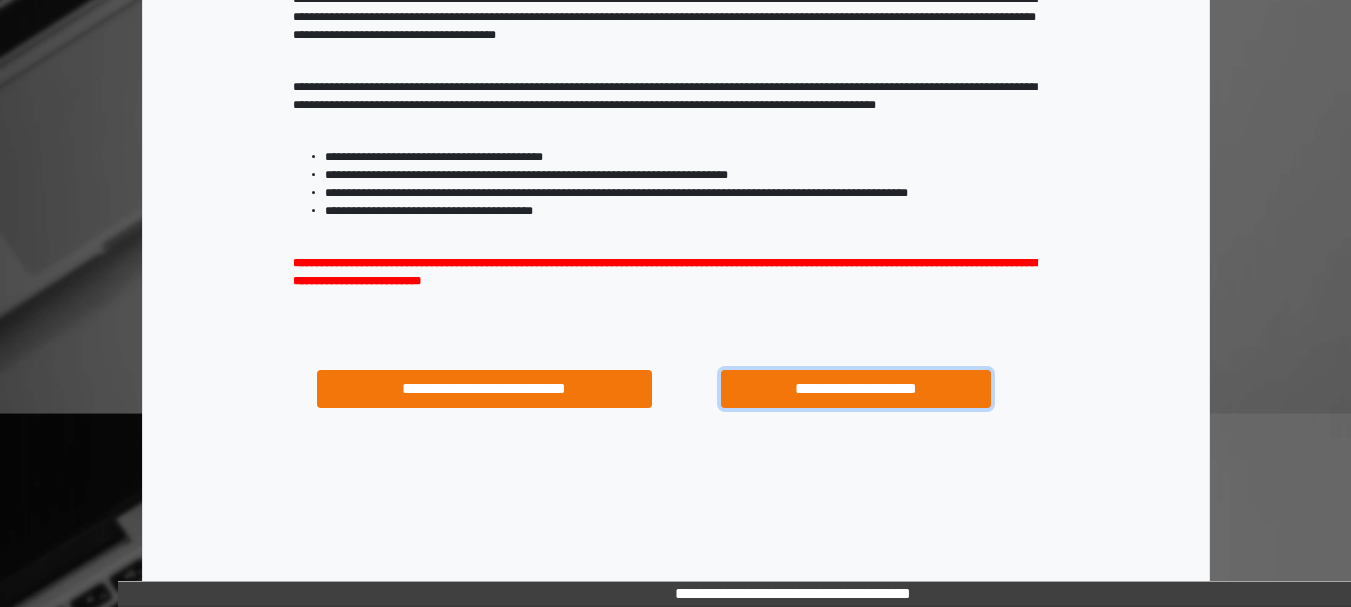 click on "**********" at bounding box center (855, 389) 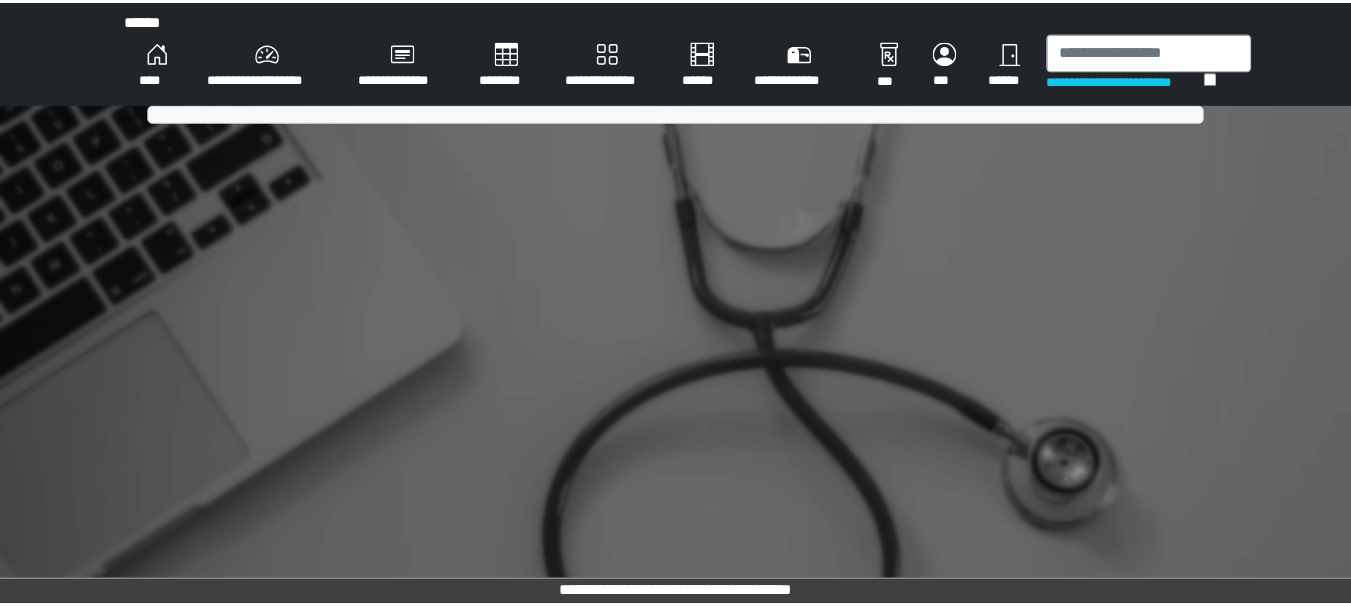 scroll, scrollTop: 0, scrollLeft: 0, axis: both 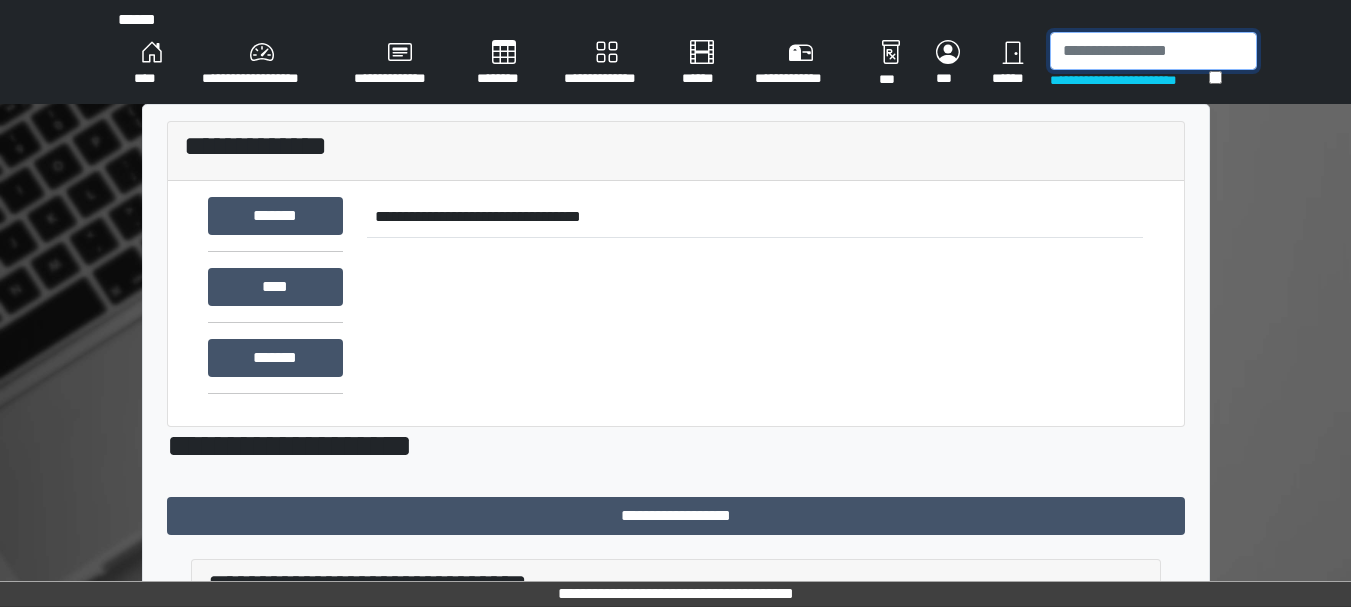 click at bounding box center [1153, 51] 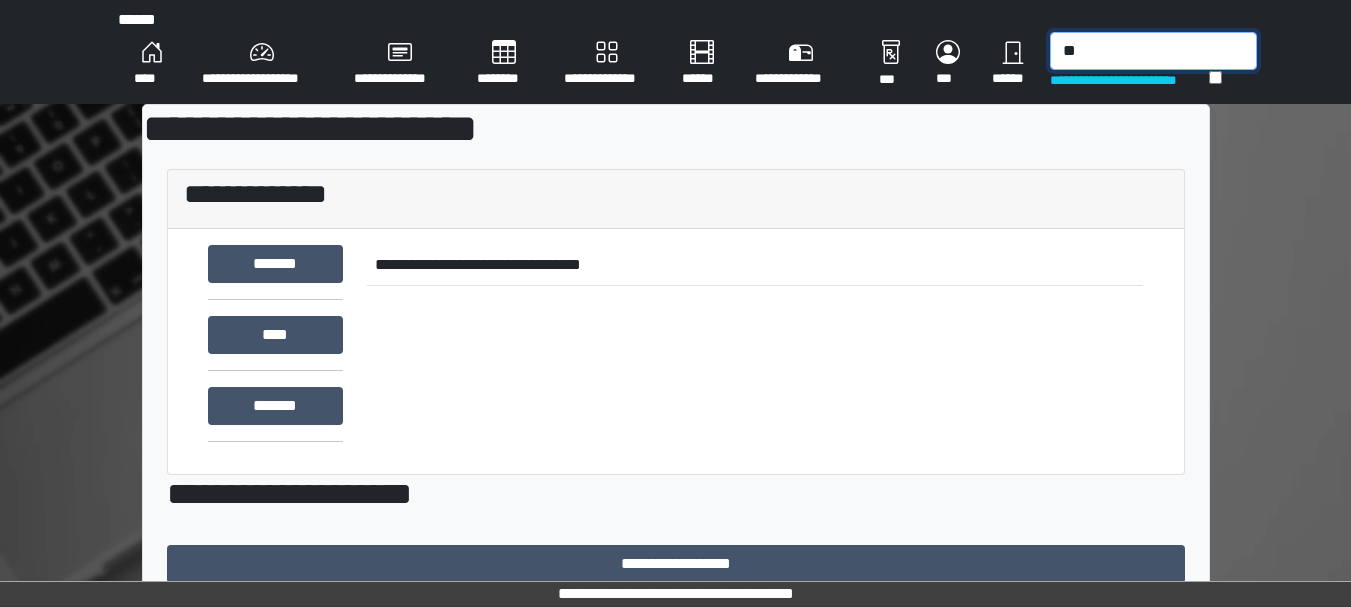 type on "*" 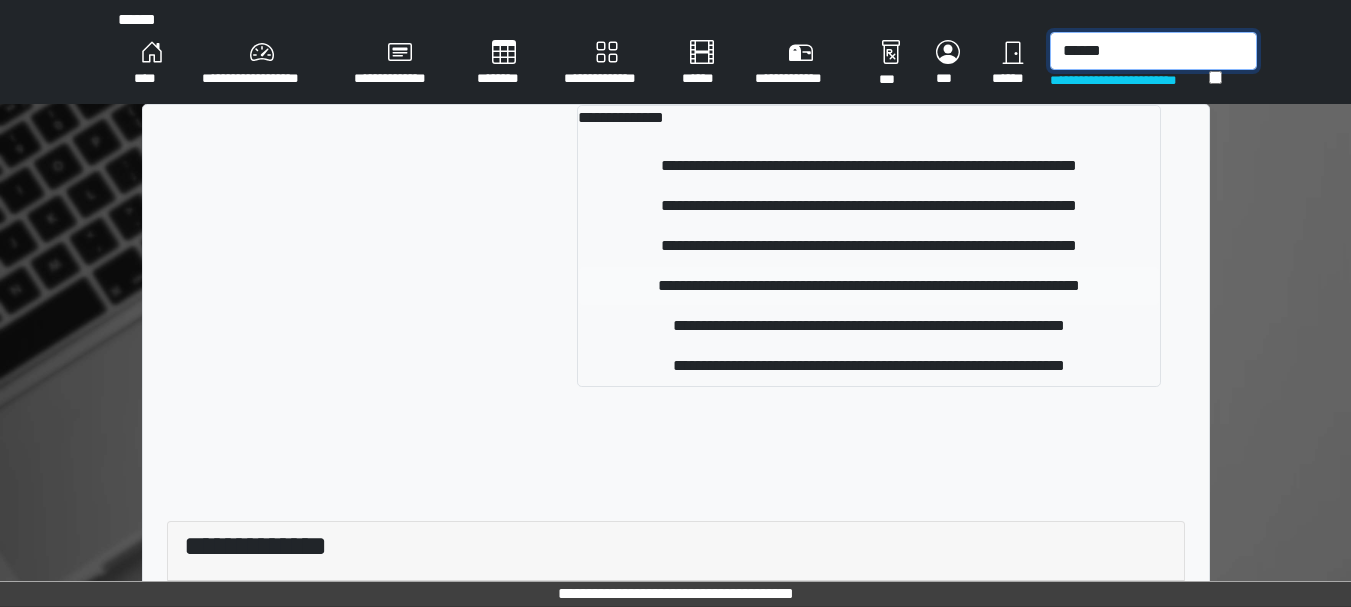 type on "******" 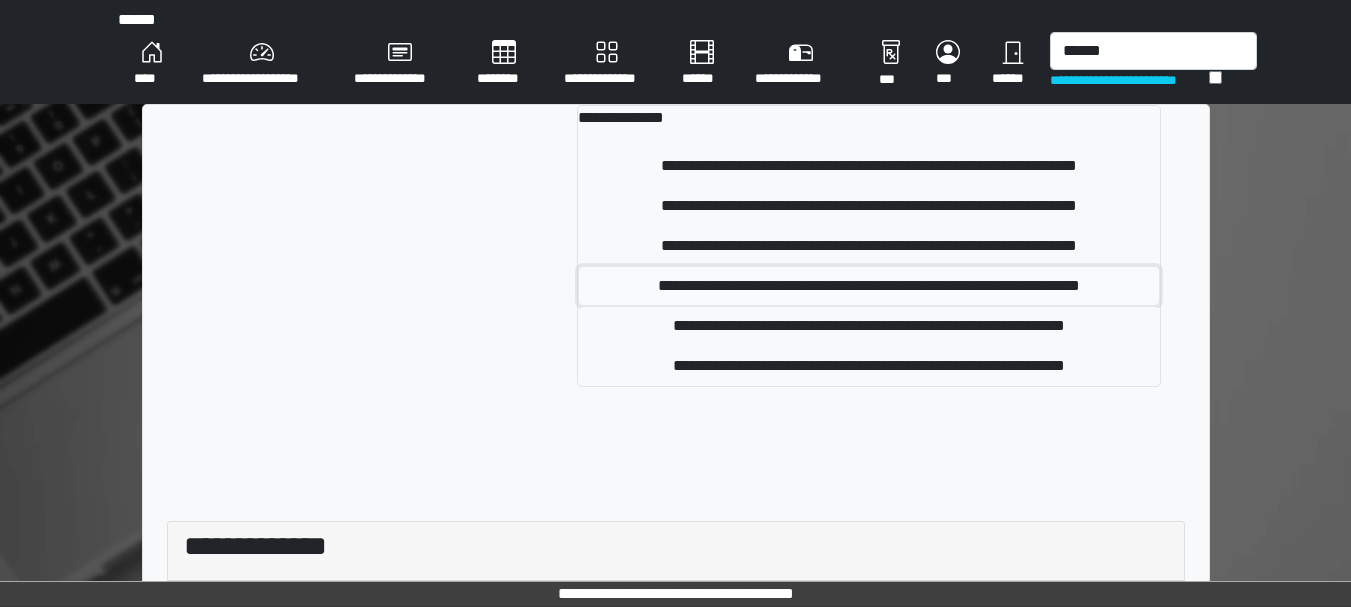 click on "**********" at bounding box center (869, 286) 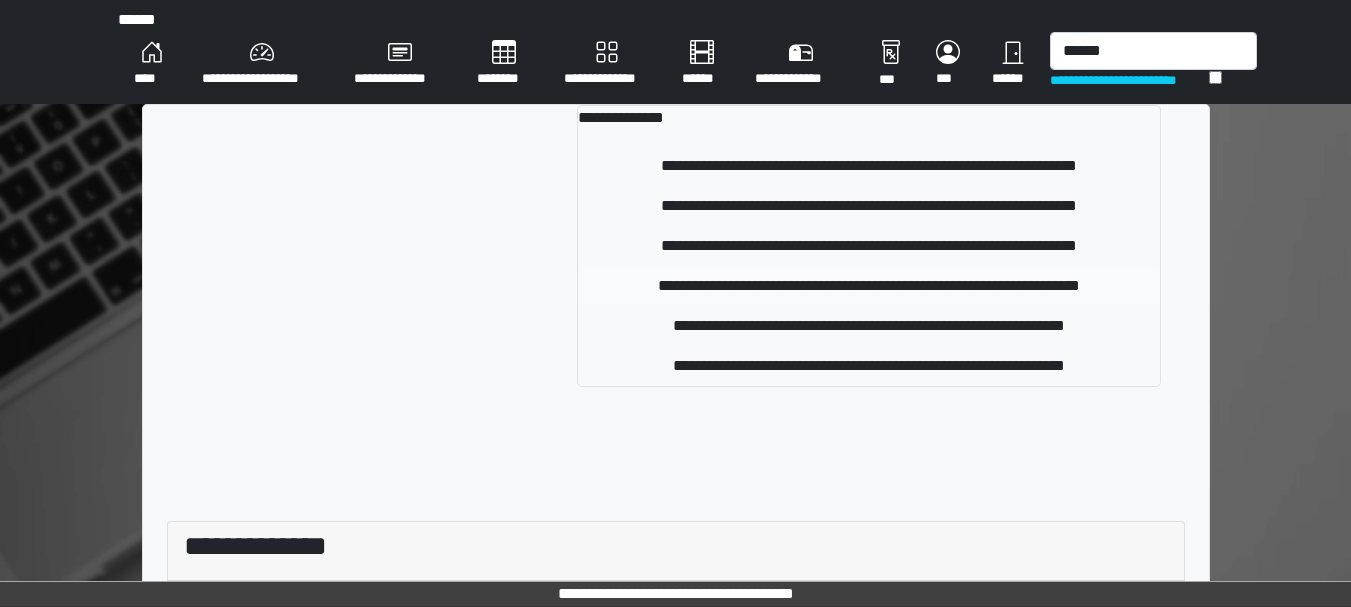 type 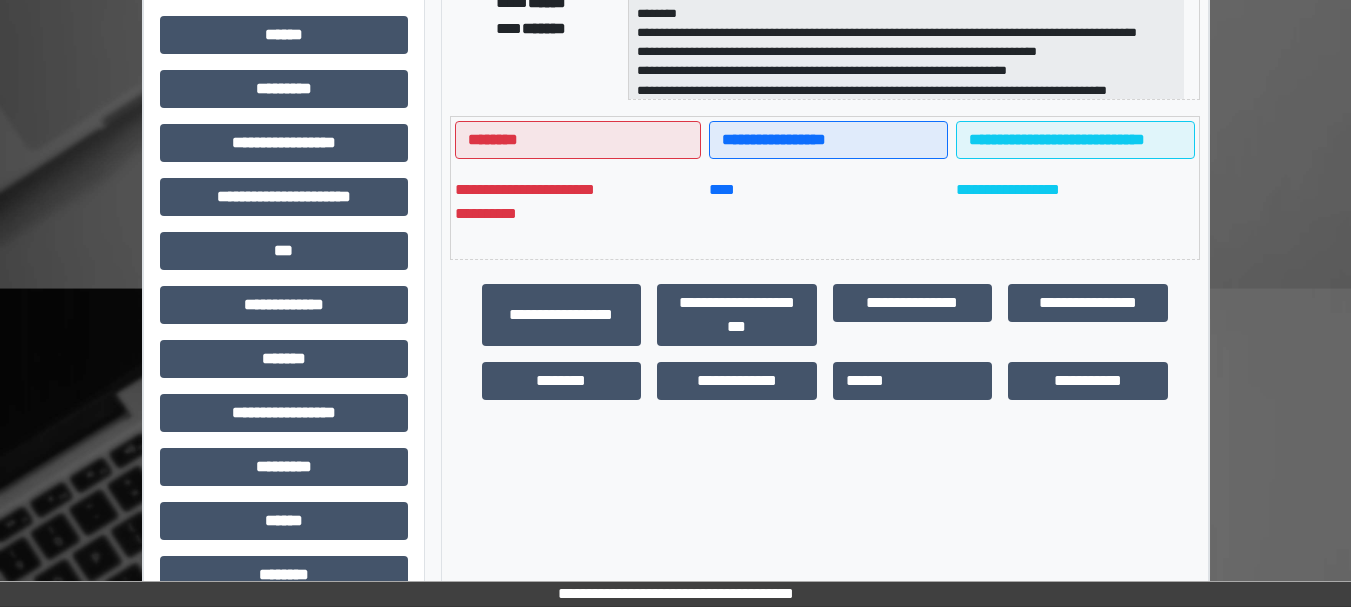 scroll, scrollTop: 459, scrollLeft: 0, axis: vertical 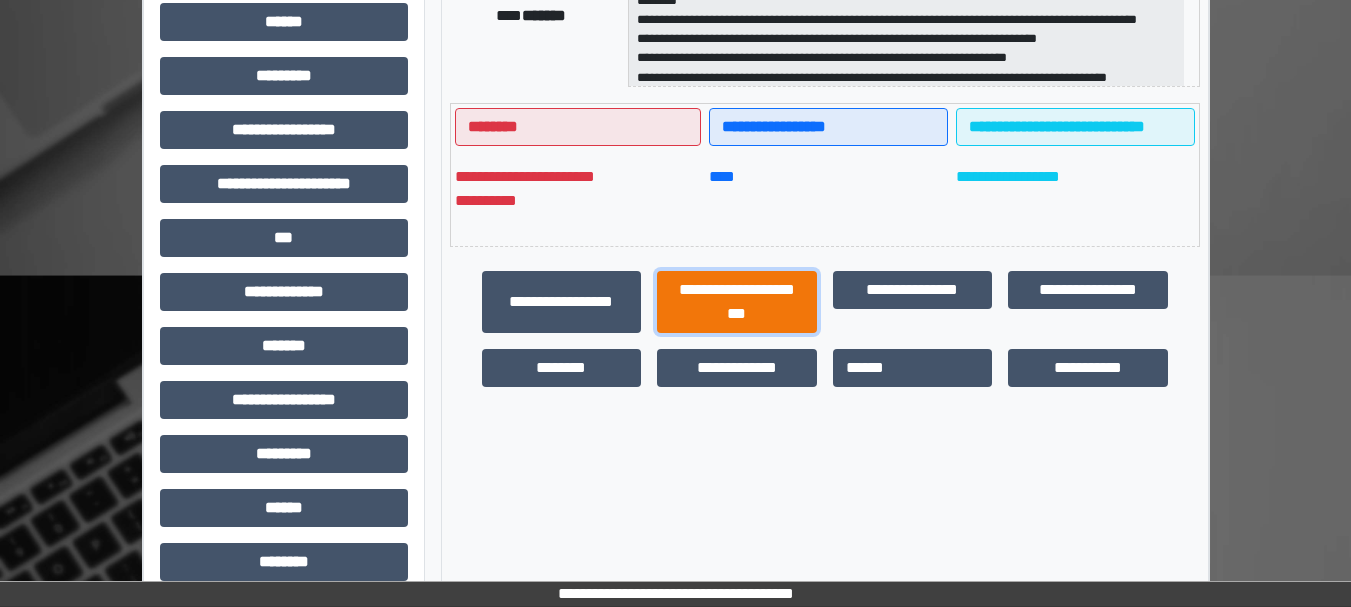 click on "**********" at bounding box center [737, 302] 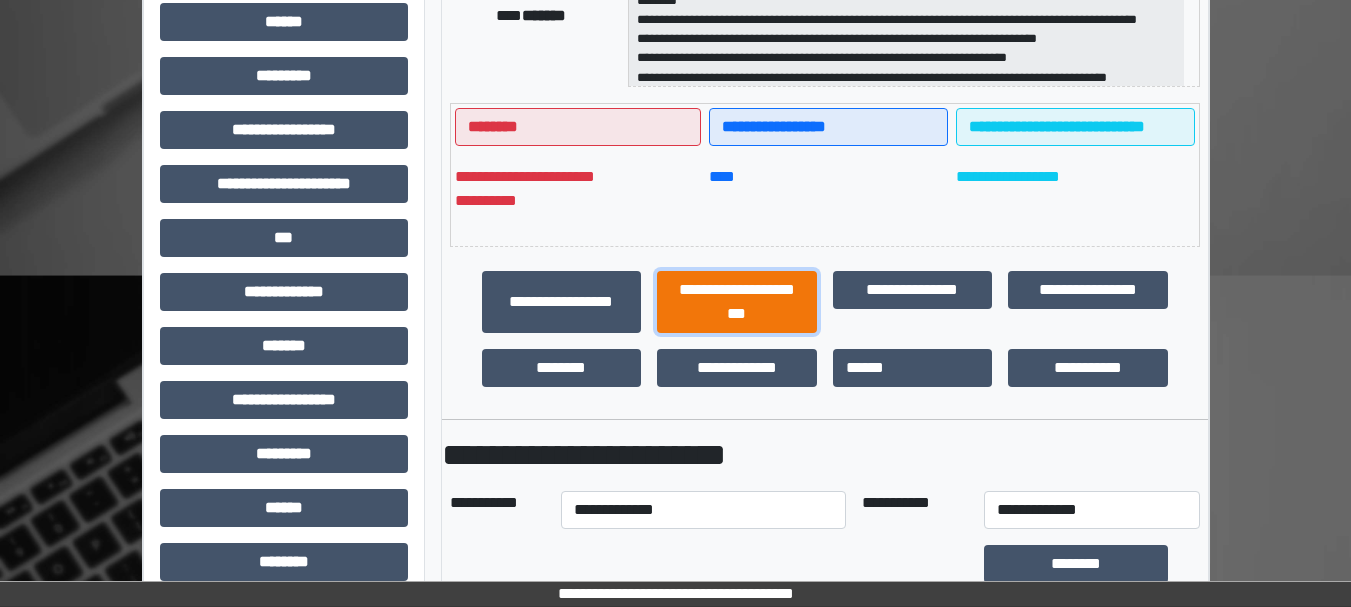 scroll, scrollTop: 909, scrollLeft: 0, axis: vertical 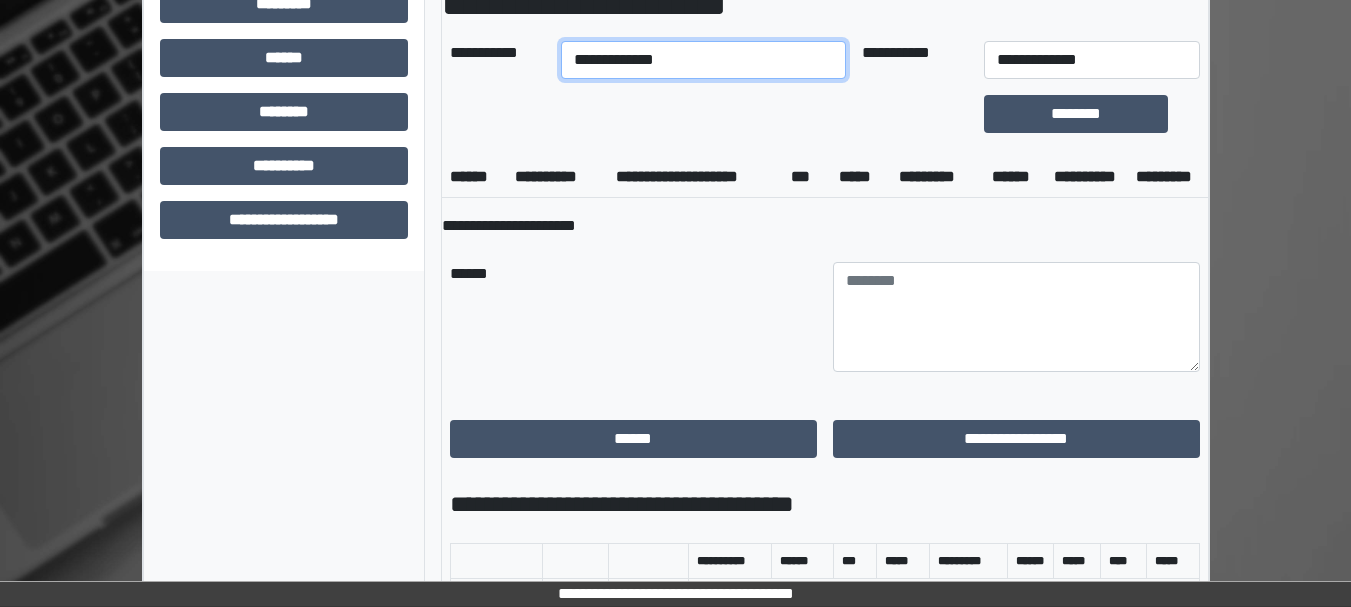 click on "**********" at bounding box center [703, 60] 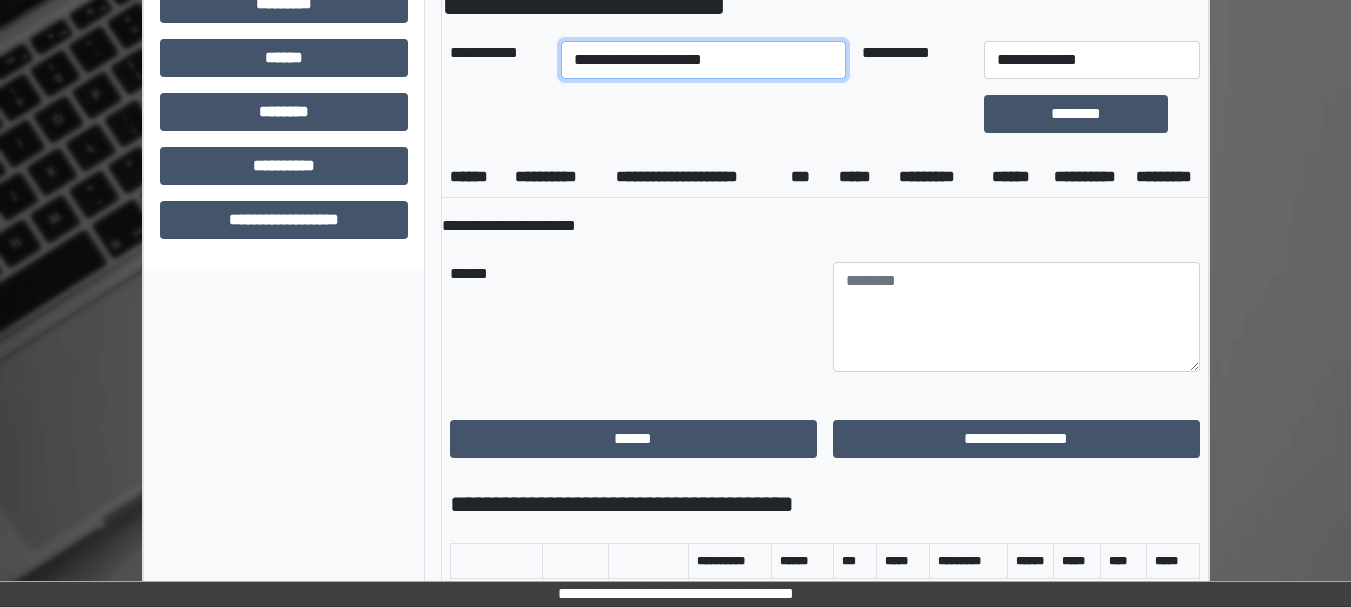 click on "**********" at bounding box center (703, 60) 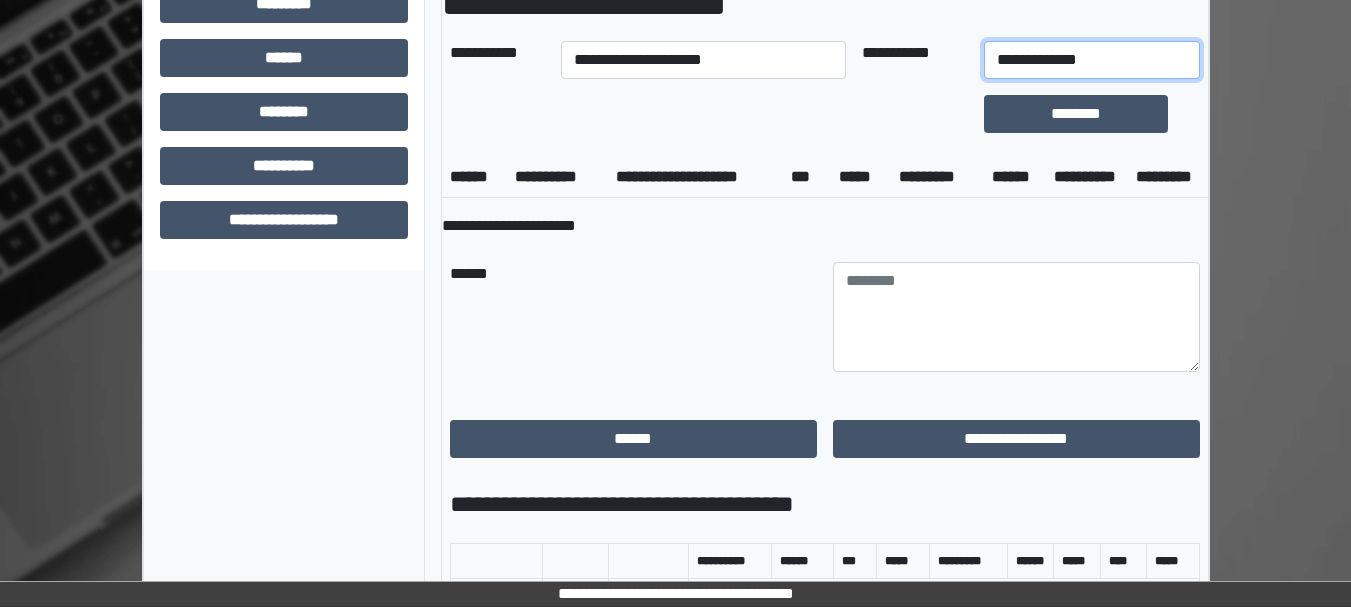 select on "*" 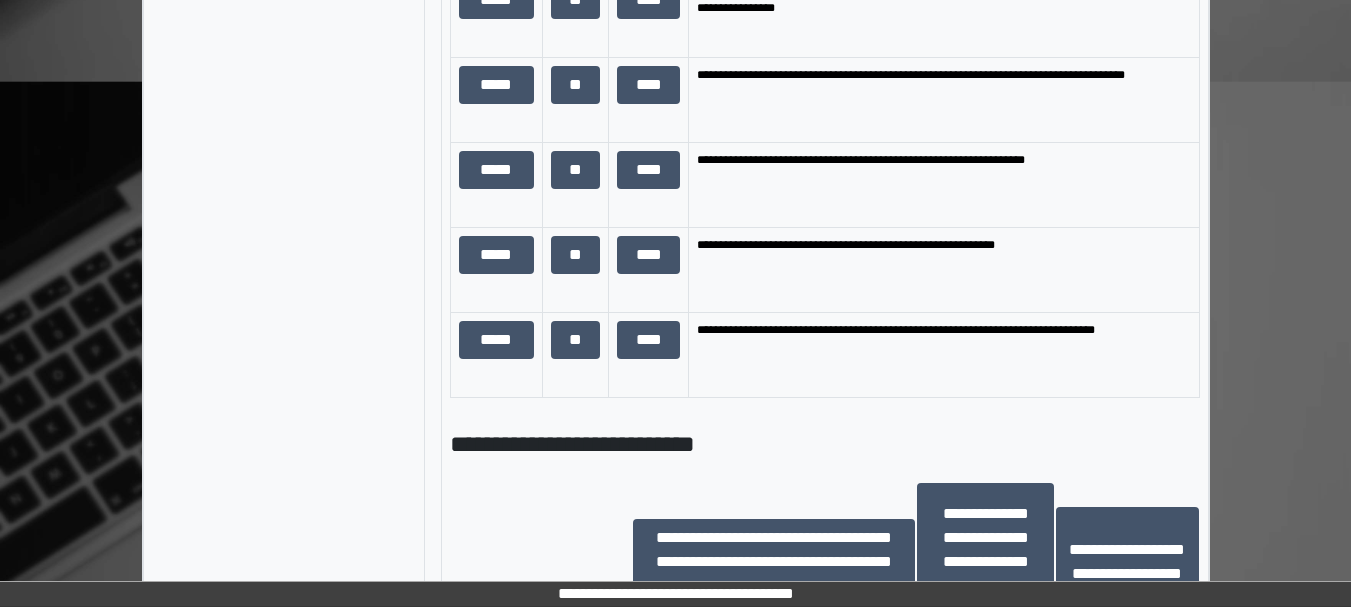 scroll, scrollTop: 1514, scrollLeft: 0, axis: vertical 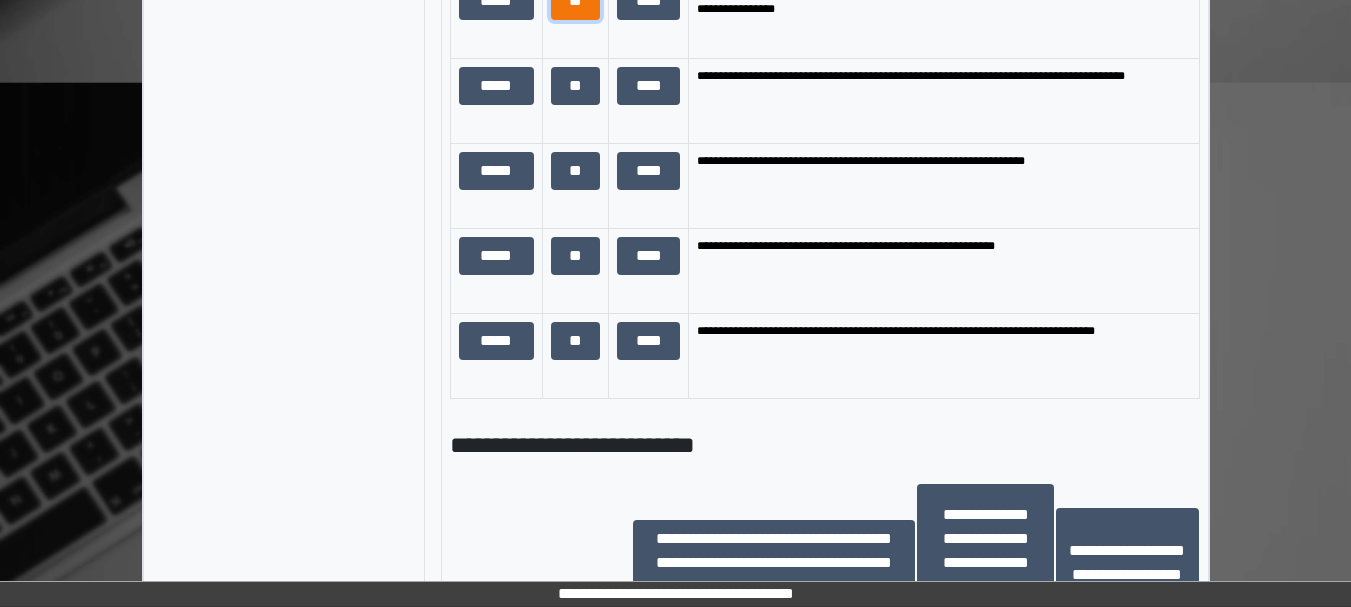 click on "**" at bounding box center (576, 1) 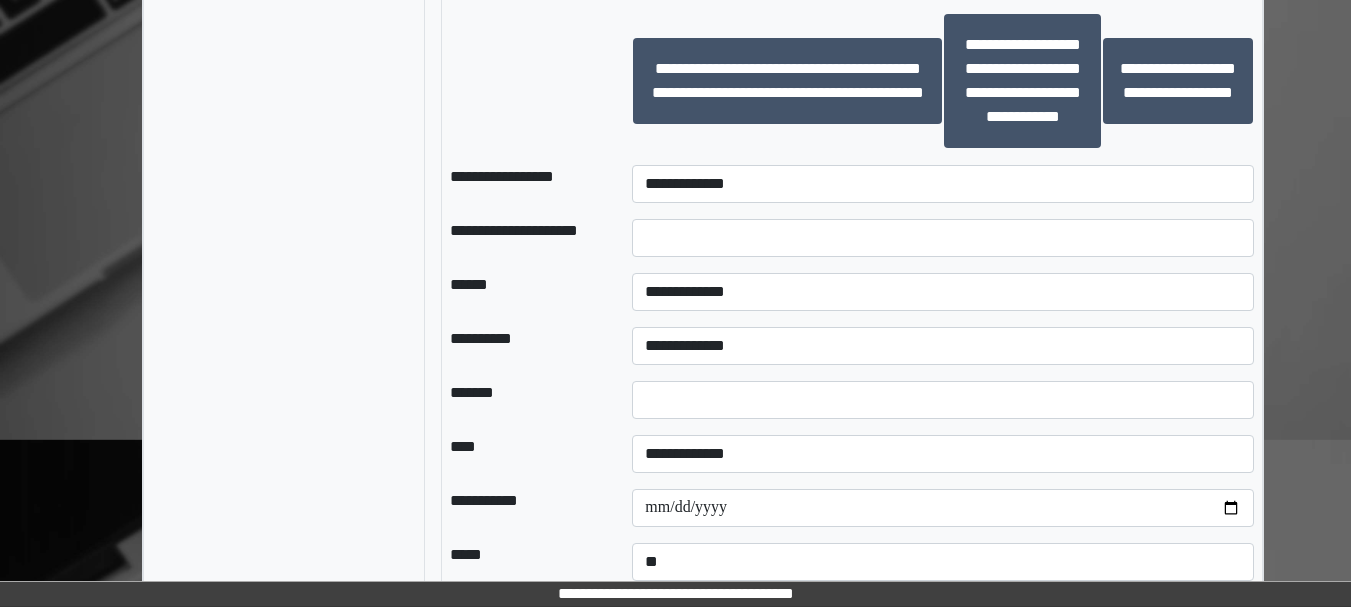 scroll, scrollTop: 2022, scrollLeft: 0, axis: vertical 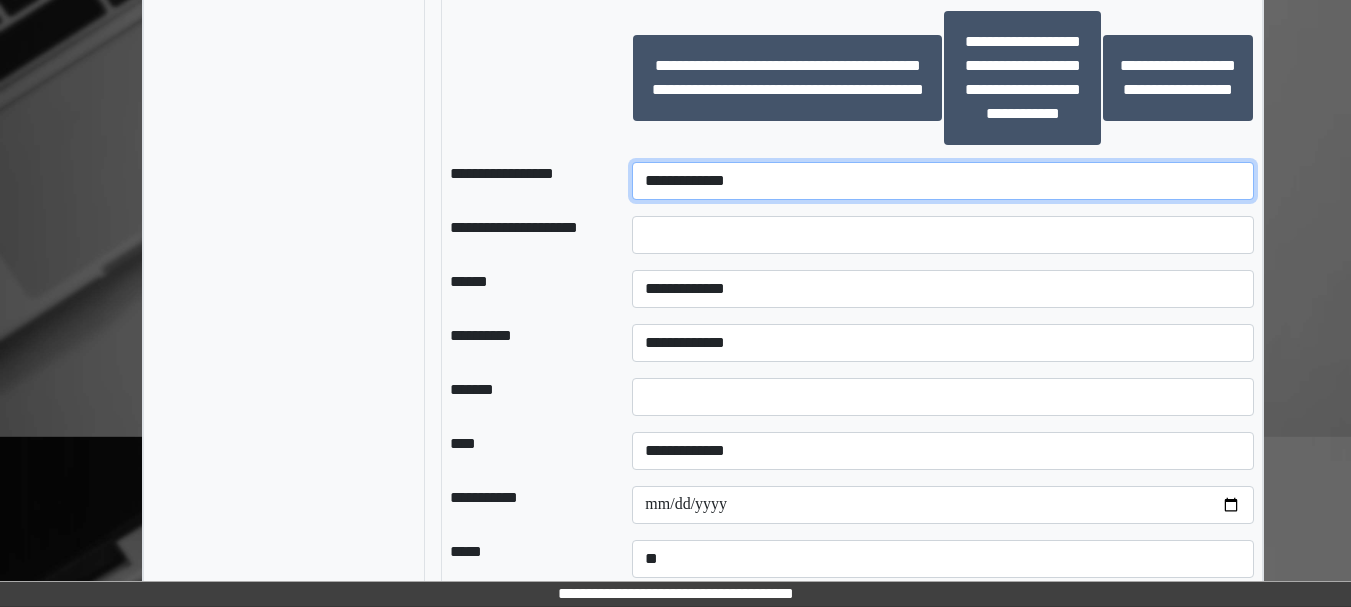 click on "**********" at bounding box center (943, 181) 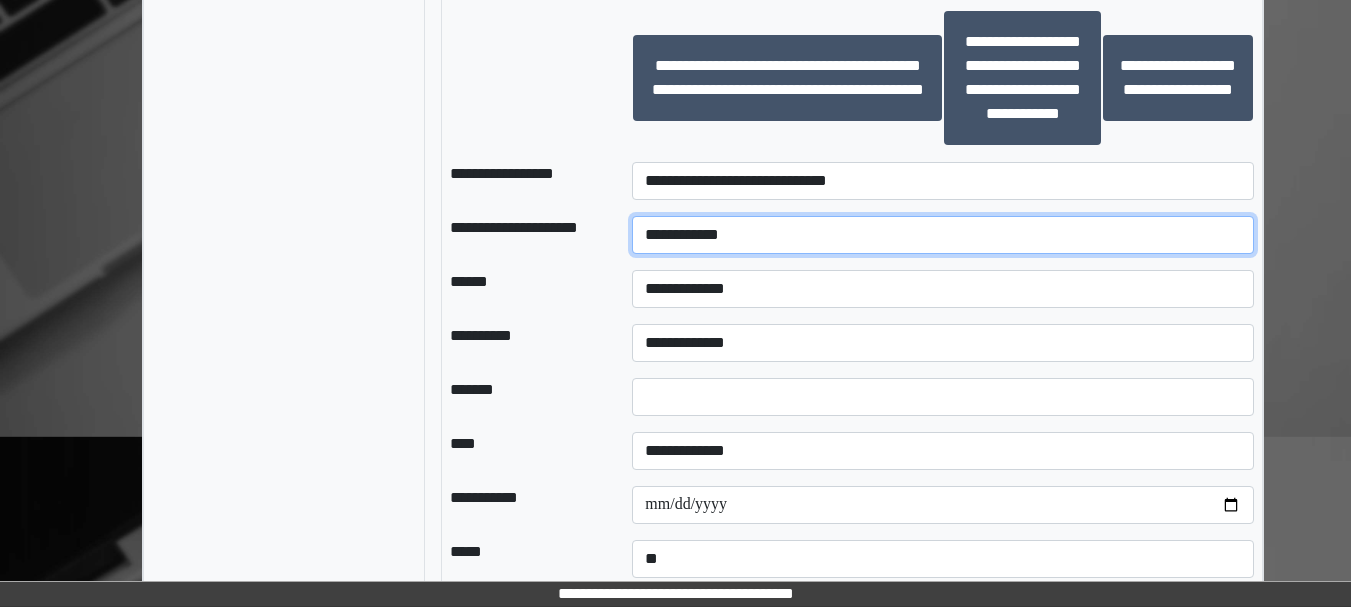 type on "**********" 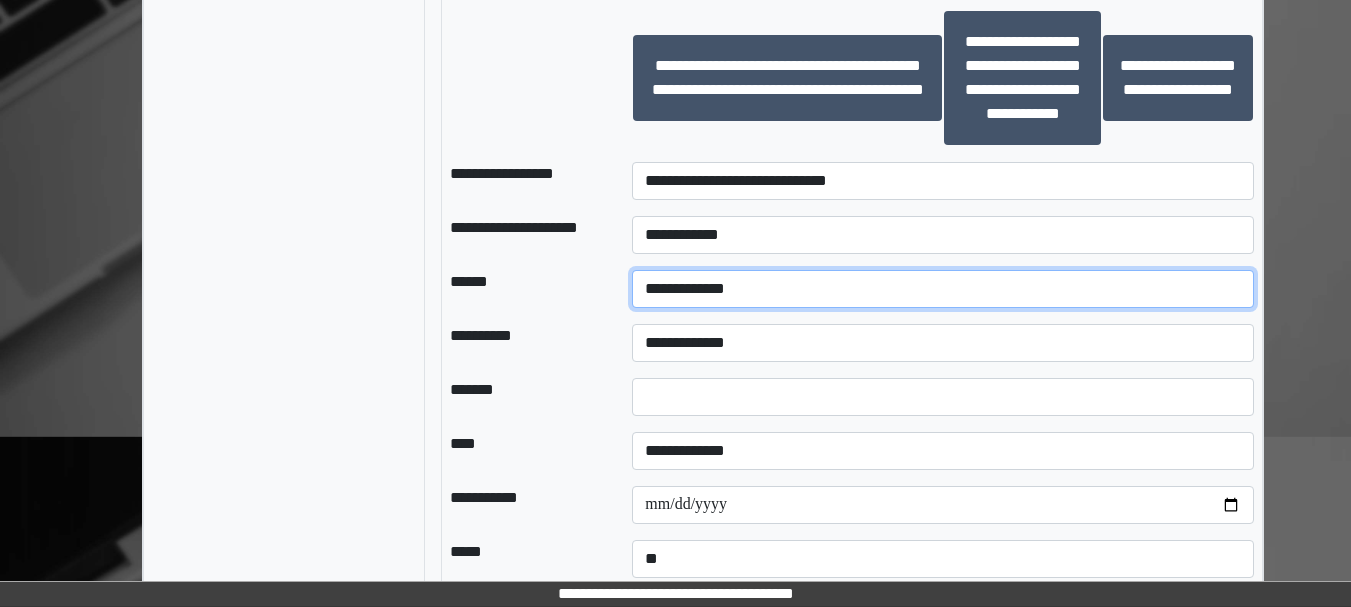 select on "*" 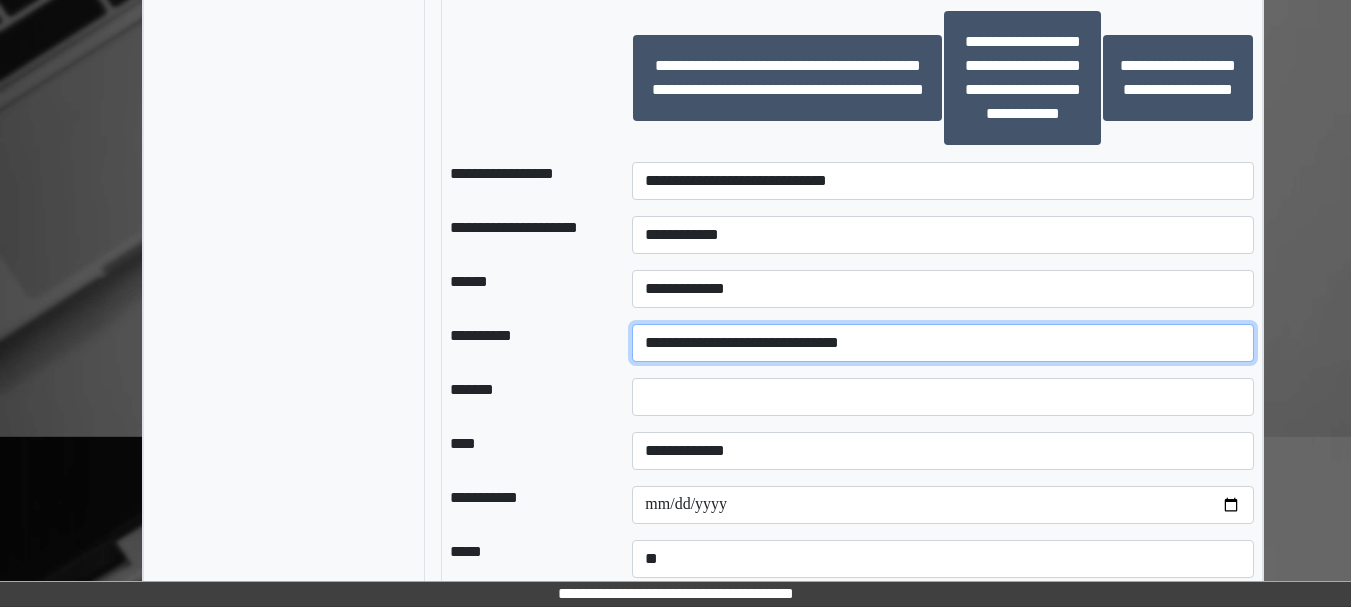 select on "**" 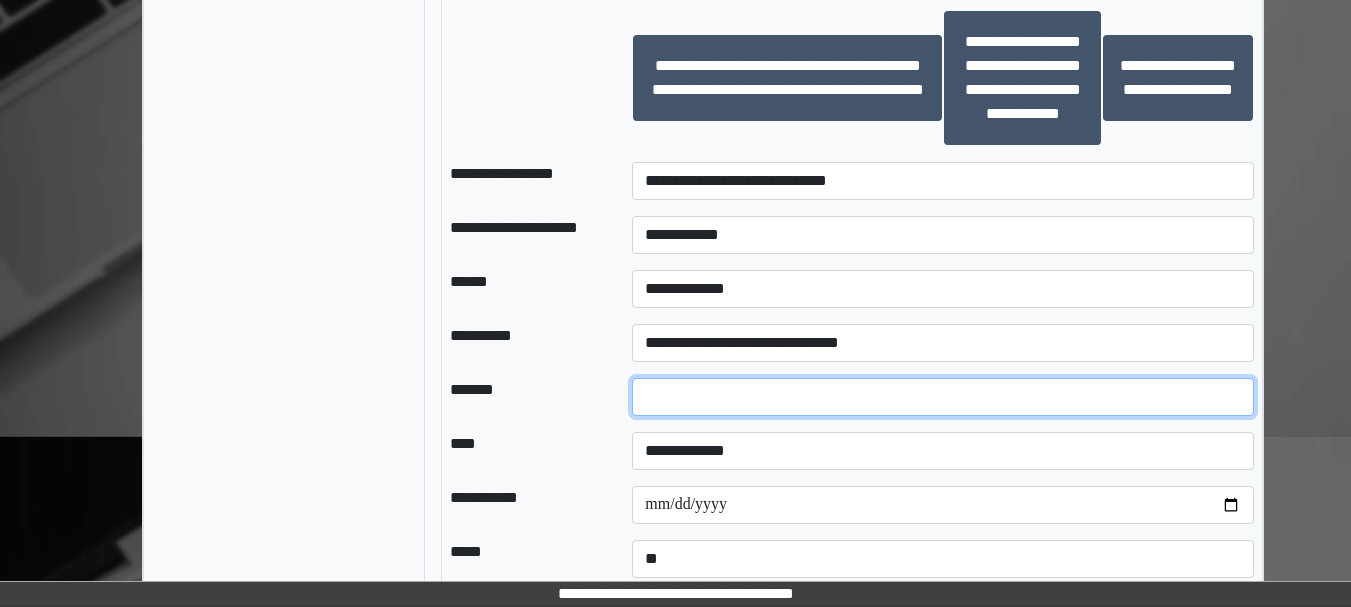 scroll, scrollTop: 2235, scrollLeft: 0, axis: vertical 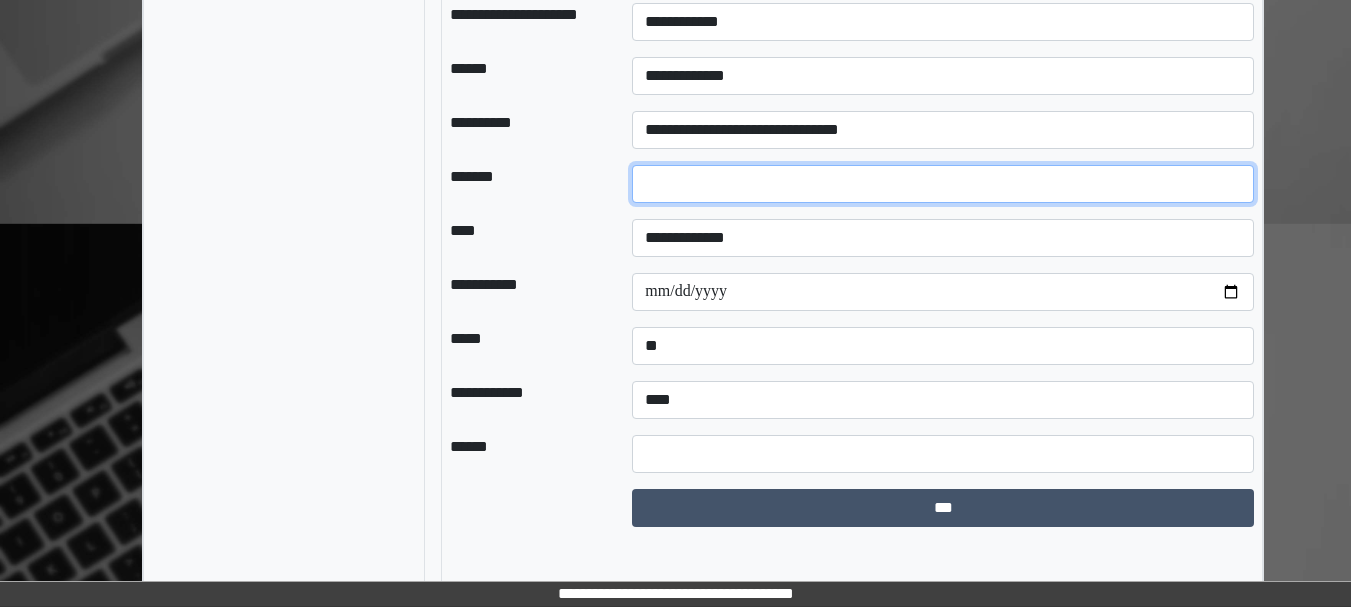 type on "**" 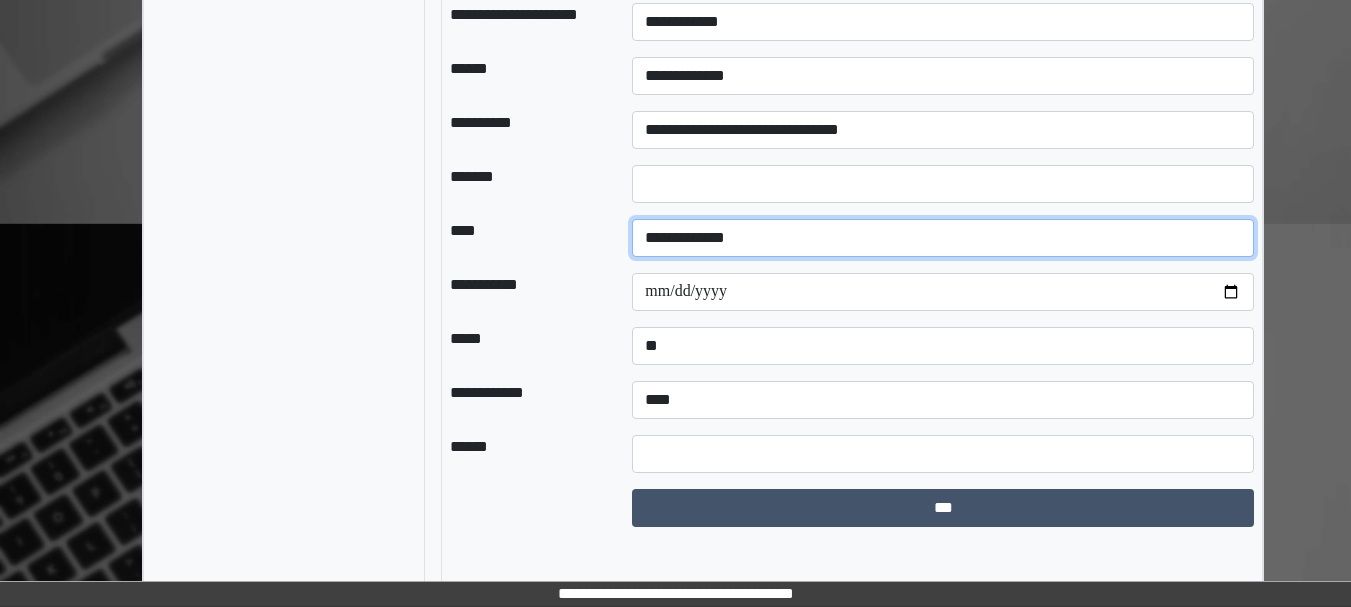 select on "*" 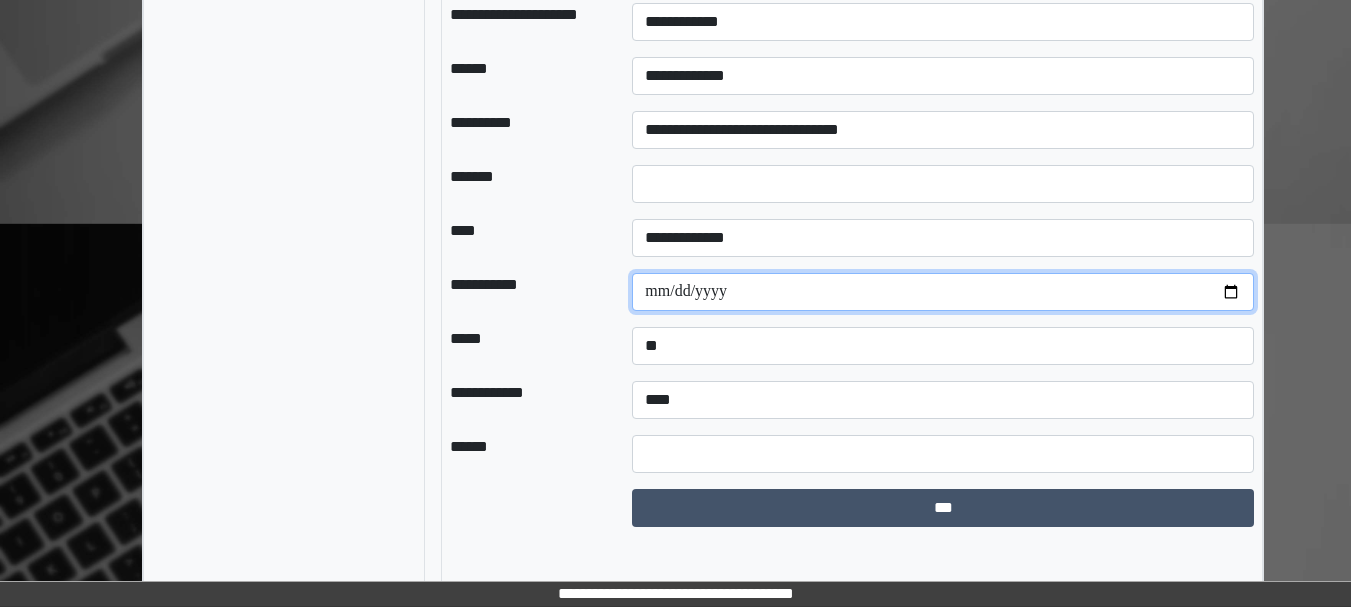 type on "**********" 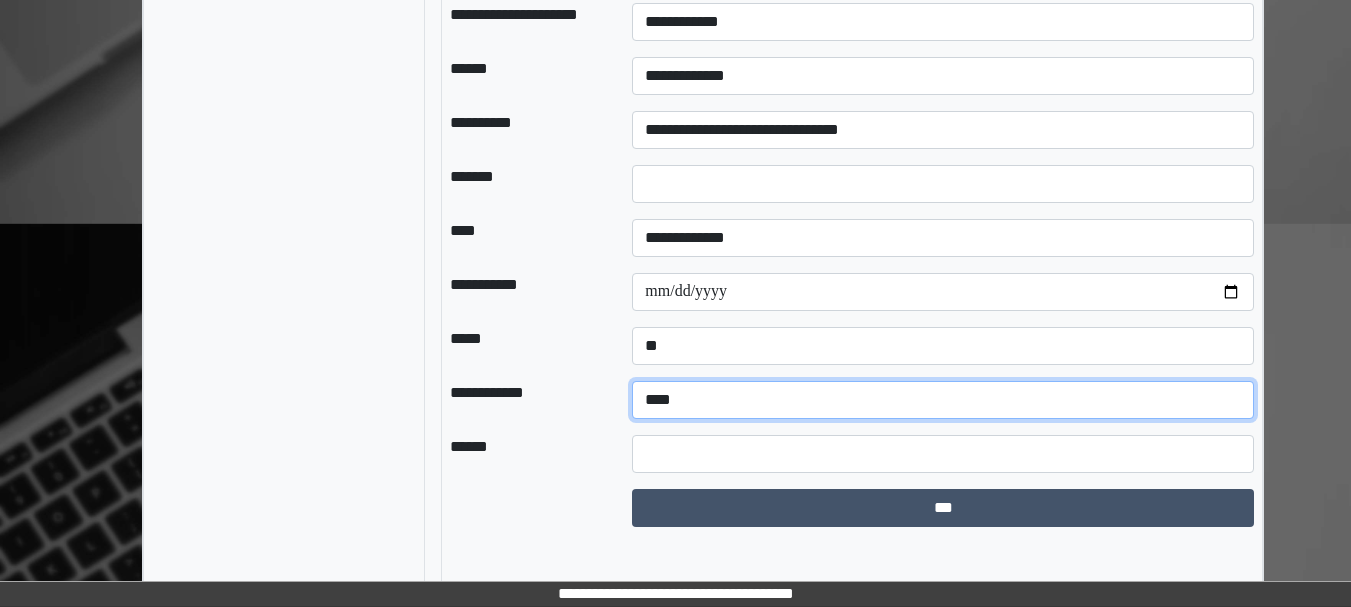 select on "*" 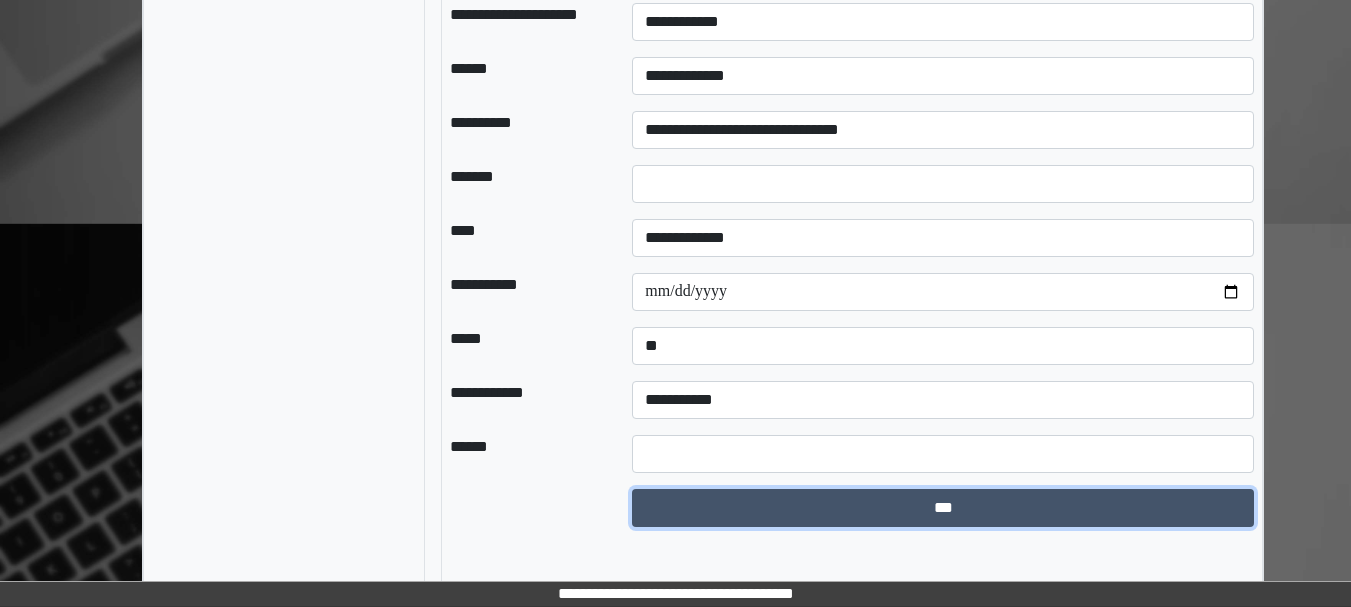 type 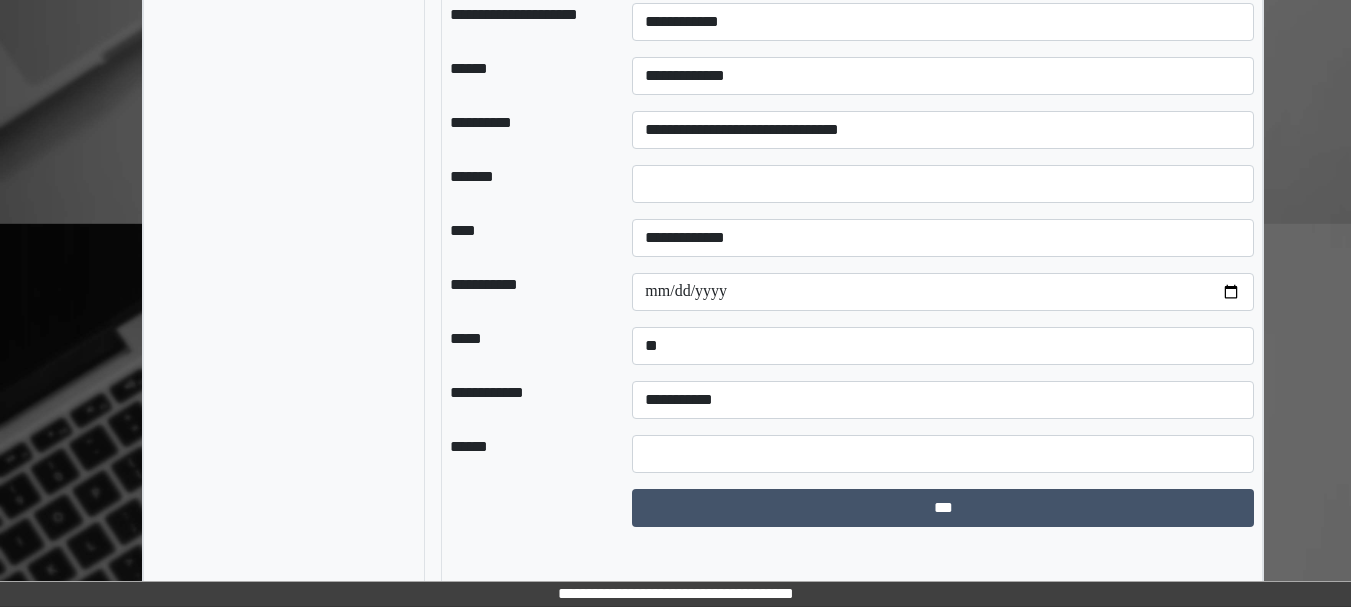 select on "*" 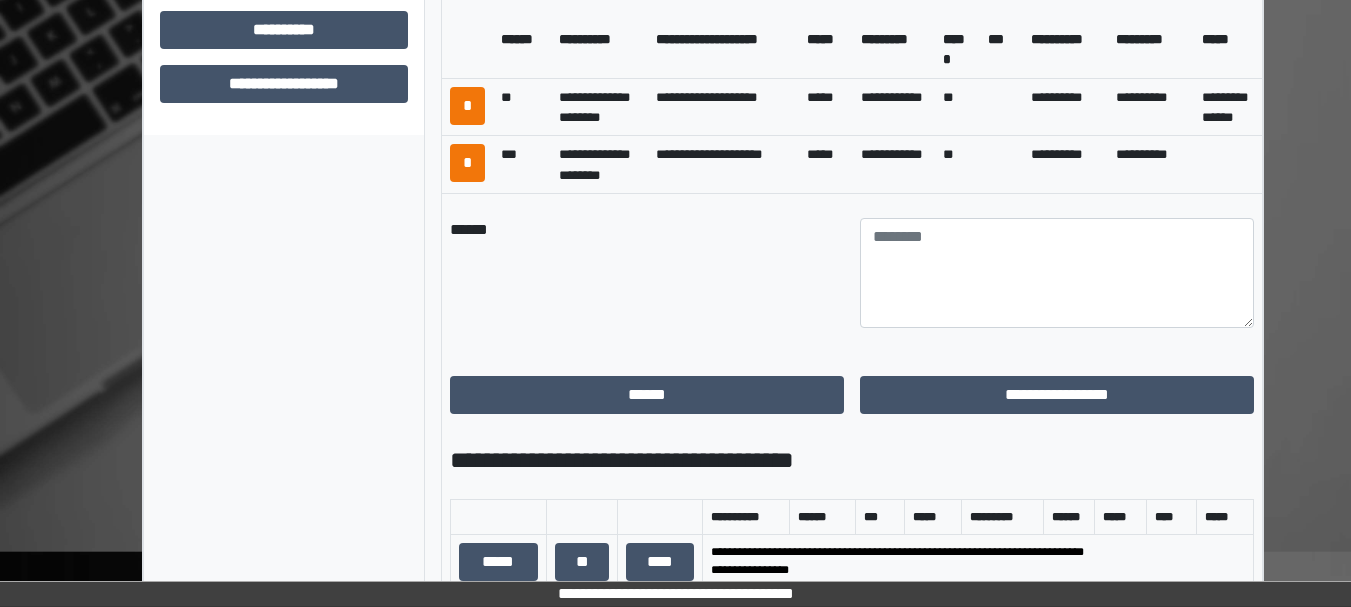 scroll, scrollTop: 970, scrollLeft: 0, axis: vertical 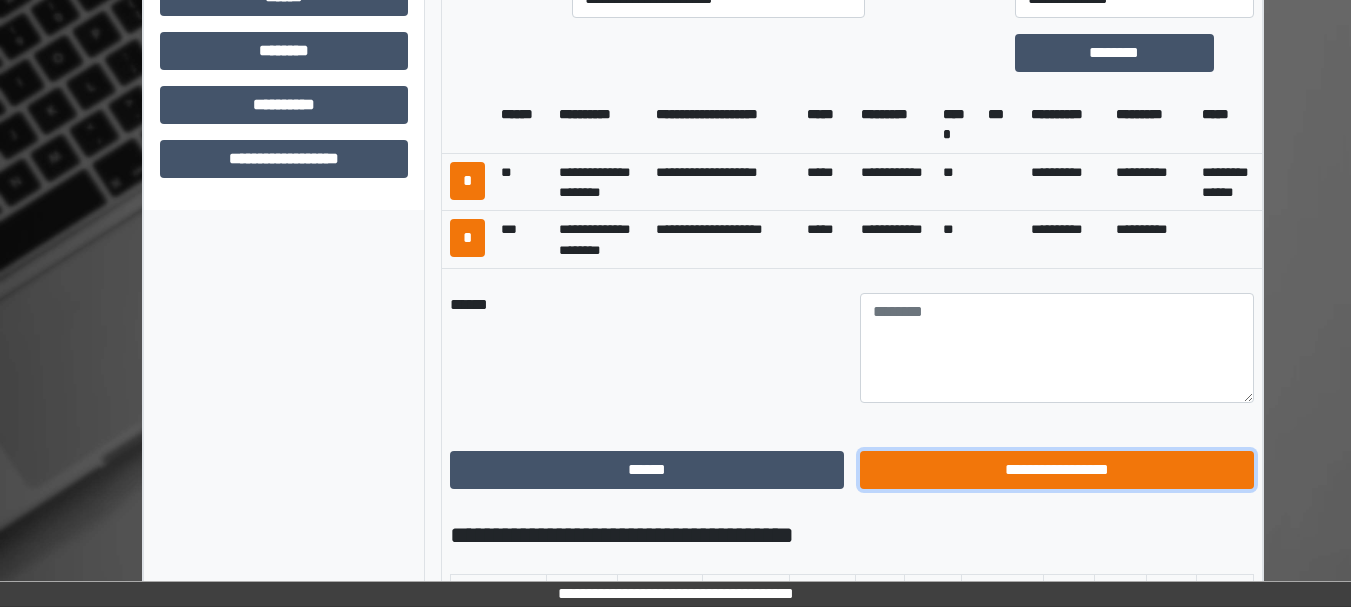 click on "**********" at bounding box center [1057, 470] 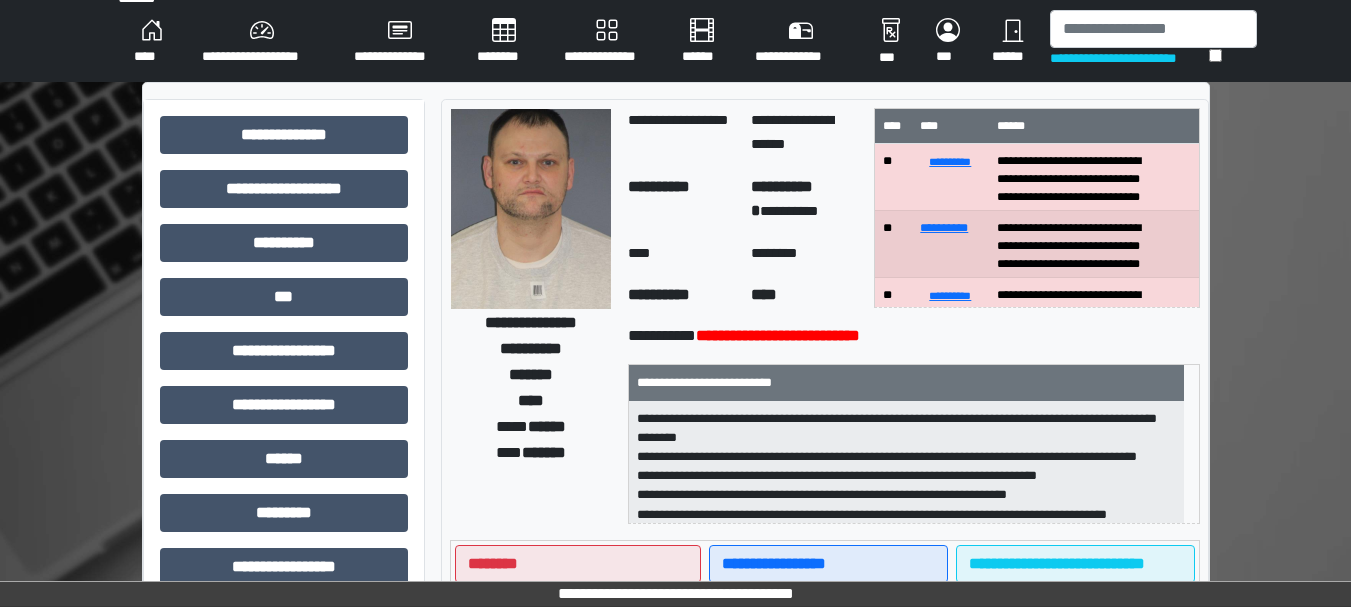 scroll, scrollTop: 8, scrollLeft: 0, axis: vertical 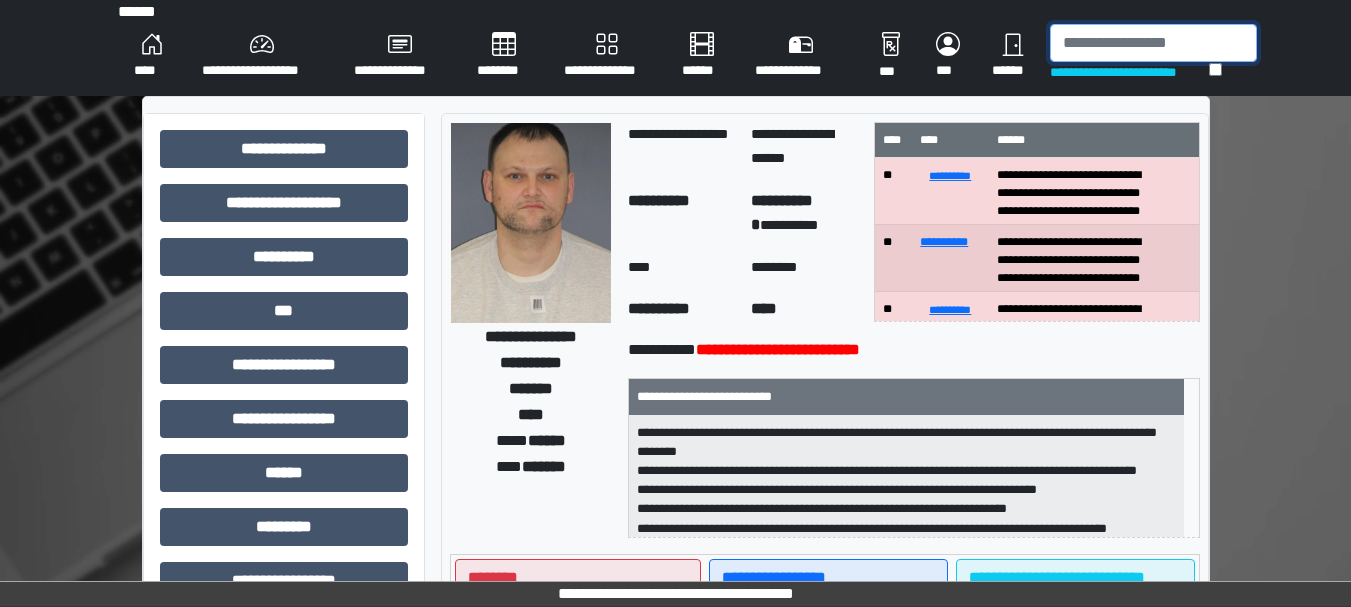 click at bounding box center (1153, 43) 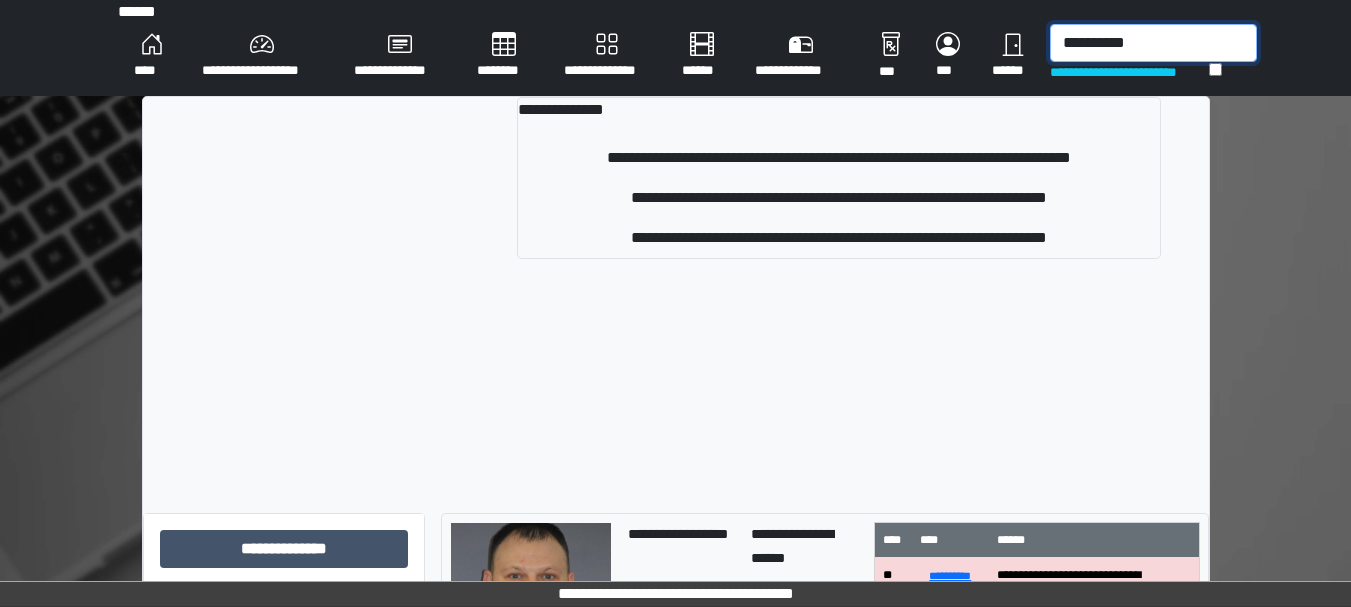 type on "**********" 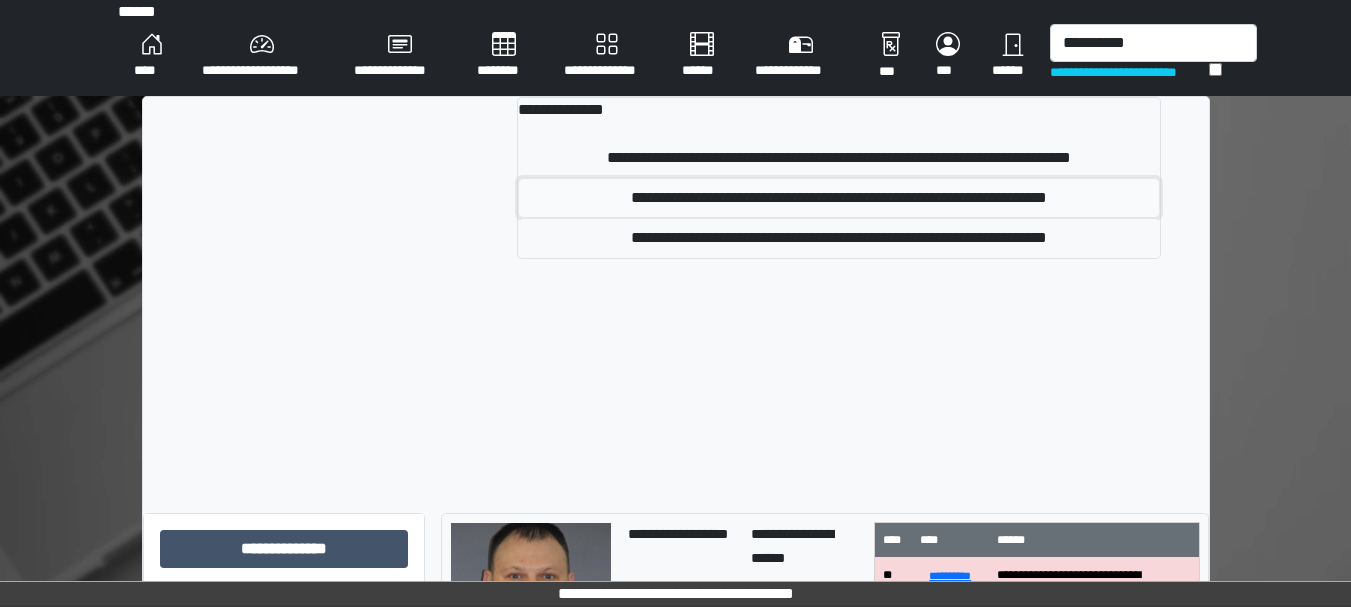 click on "**********" at bounding box center (839, 198) 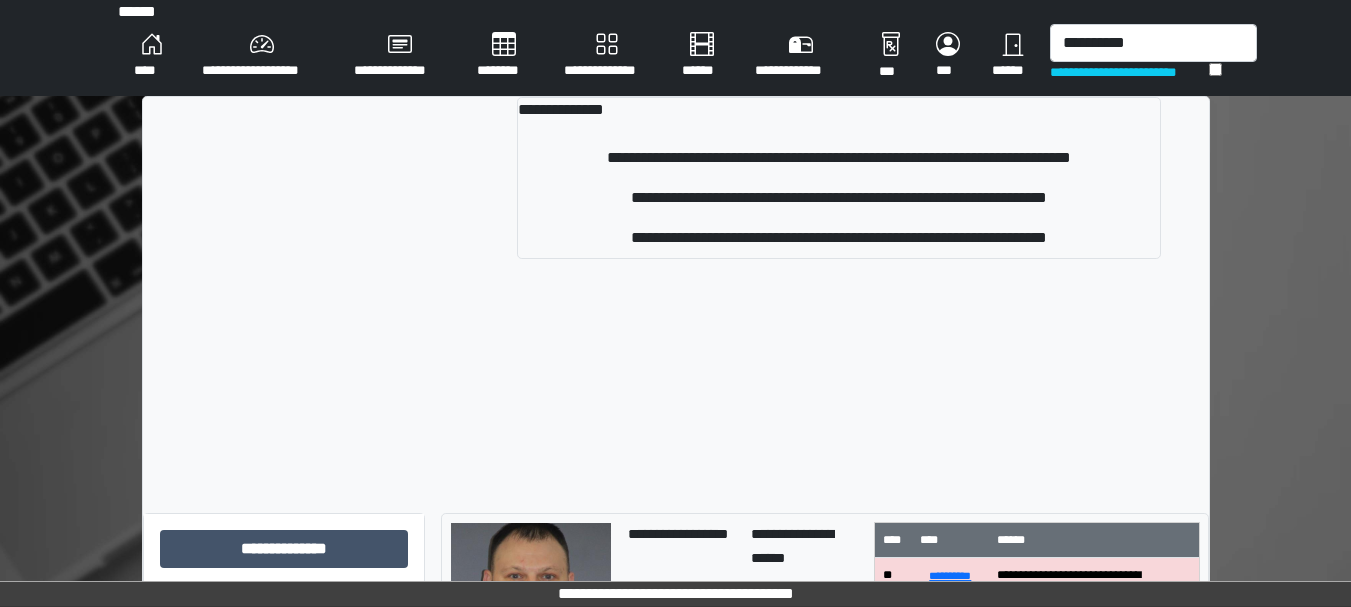 type 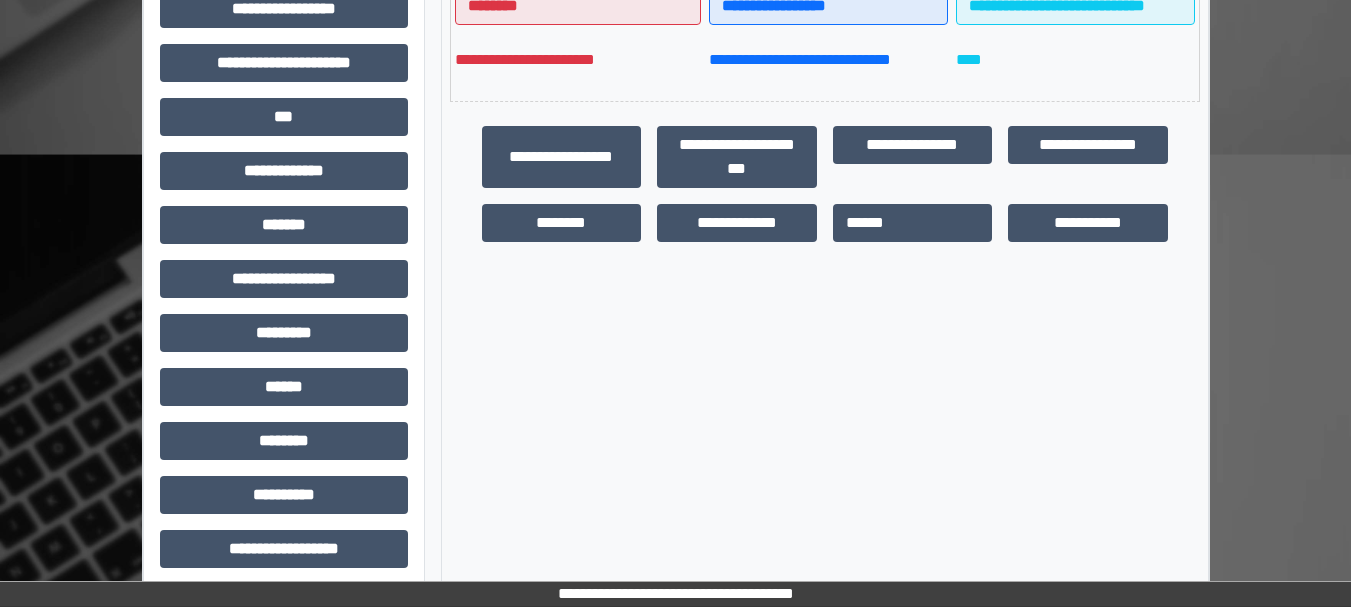 scroll, scrollTop: 581, scrollLeft: 0, axis: vertical 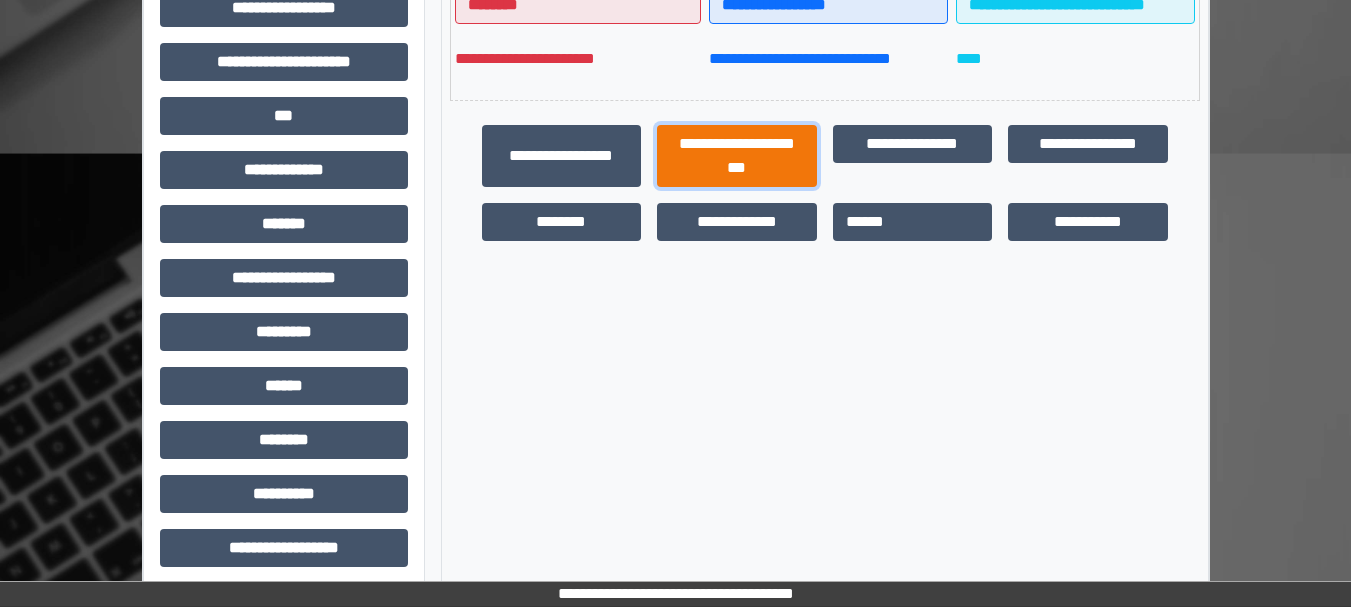 click on "**********" at bounding box center [737, 156] 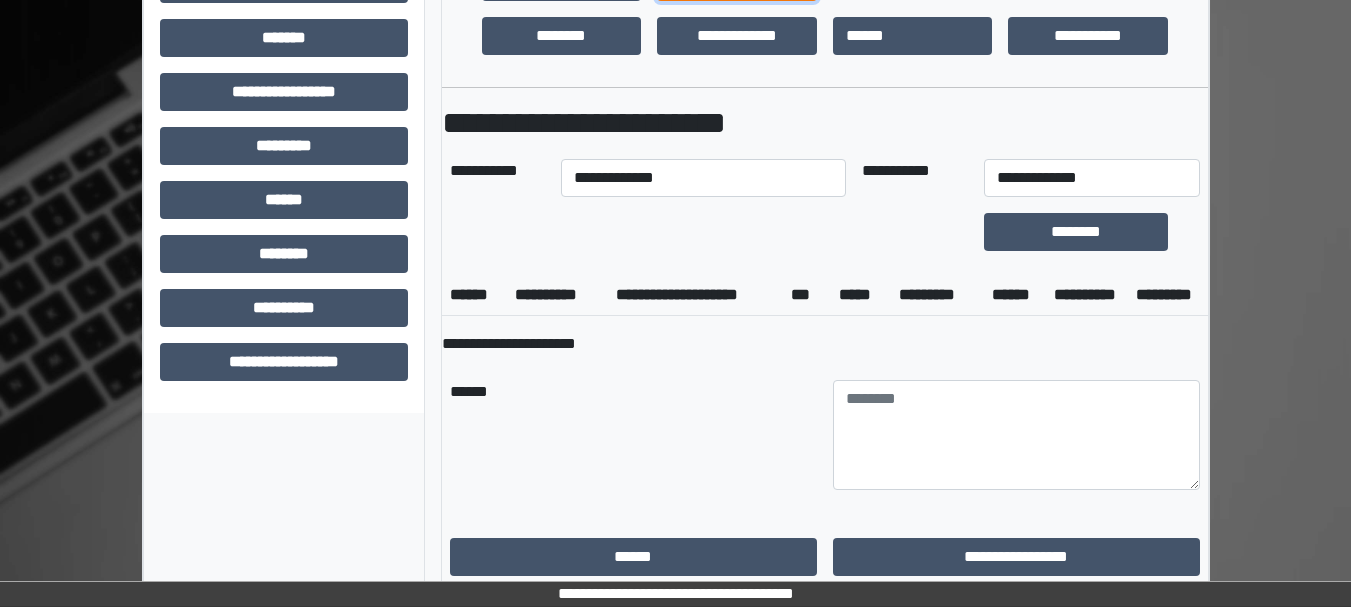 scroll, scrollTop: 768, scrollLeft: 0, axis: vertical 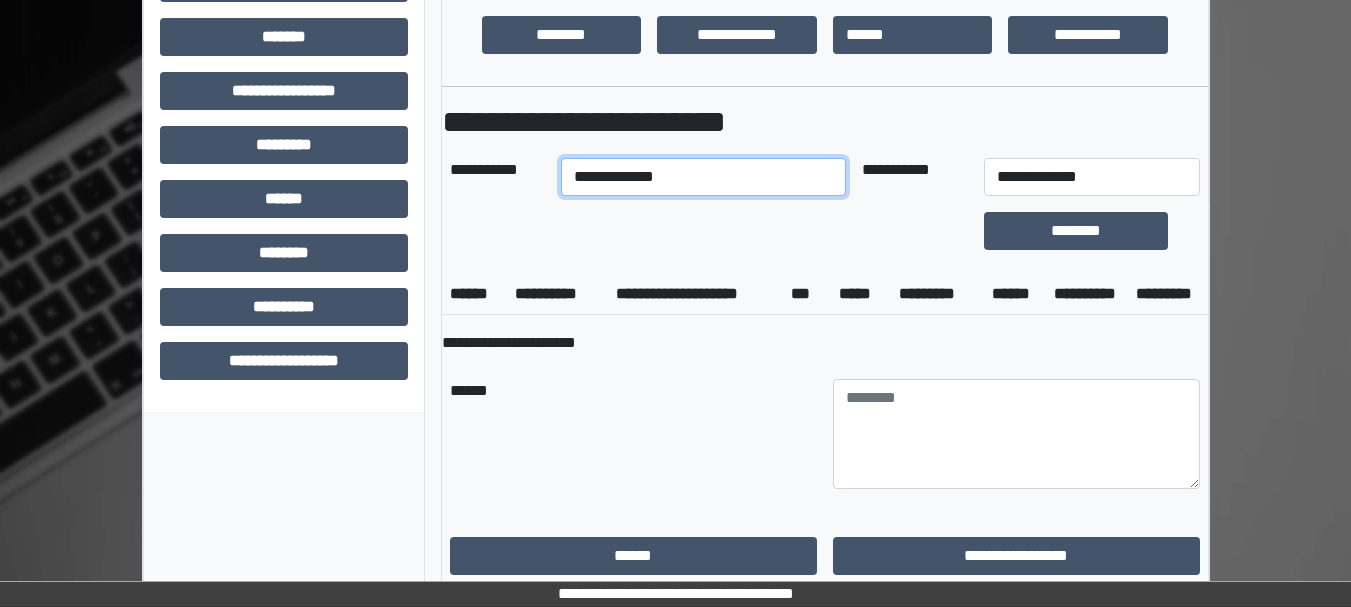 click on "**********" at bounding box center [703, 177] 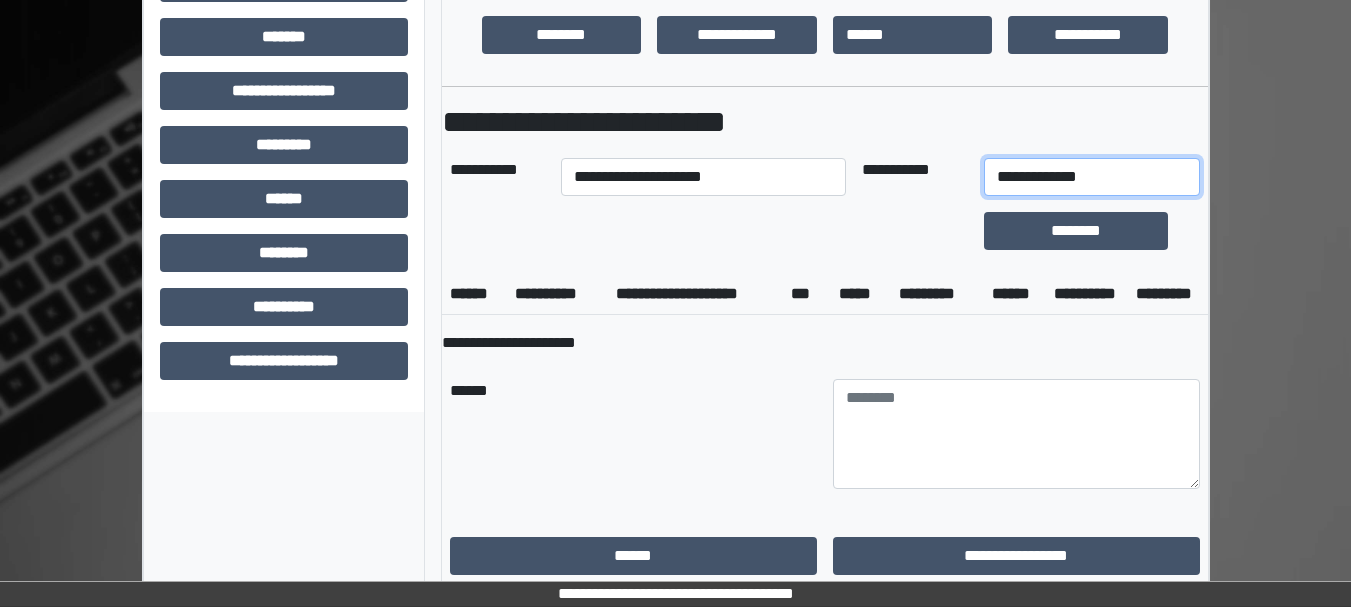 select on "*" 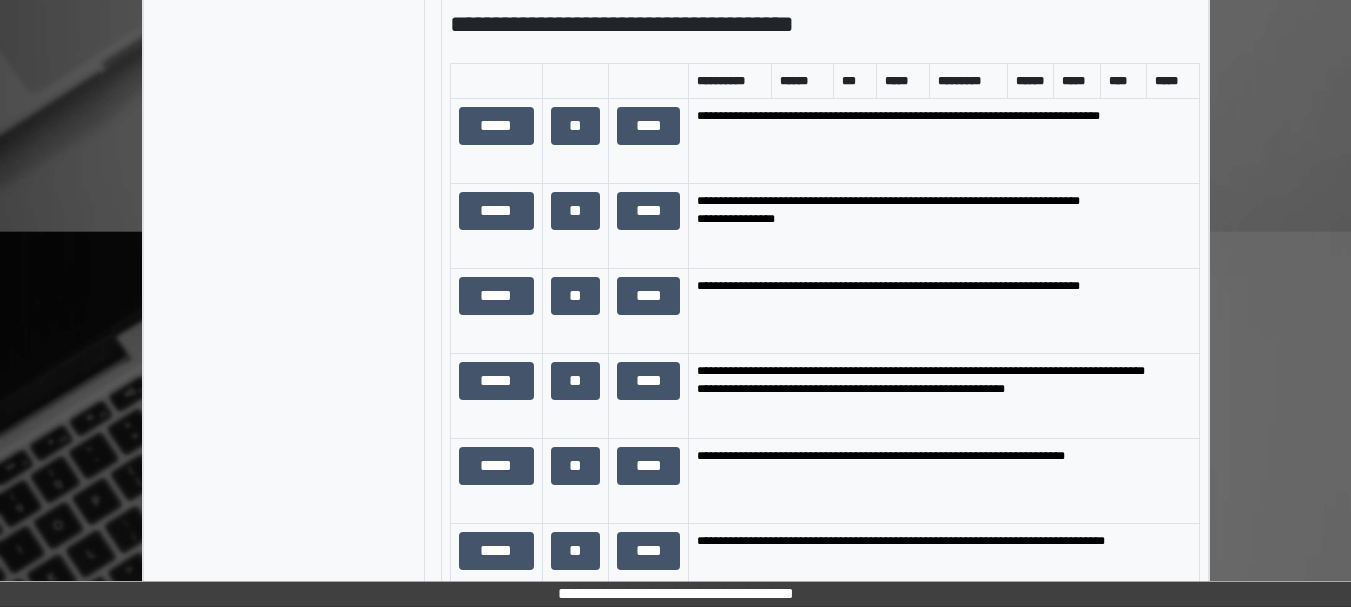 scroll, scrollTop: 1366, scrollLeft: 0, axis: vertical 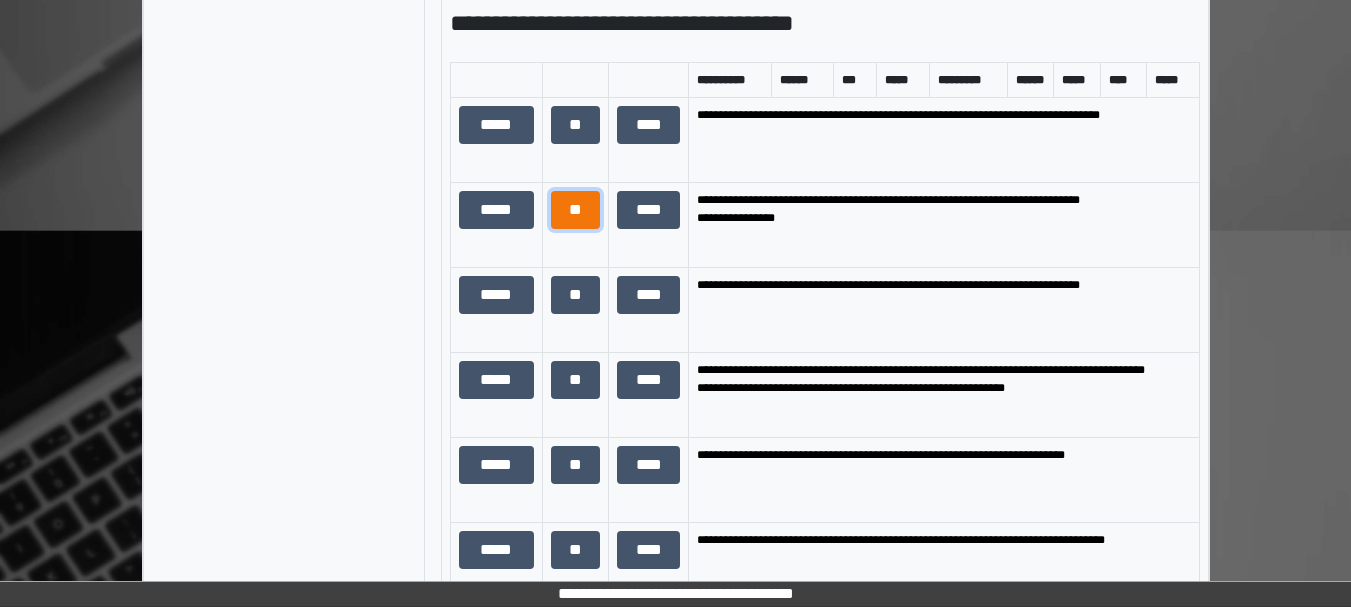 click on "**" at bounding box center [576, 210] 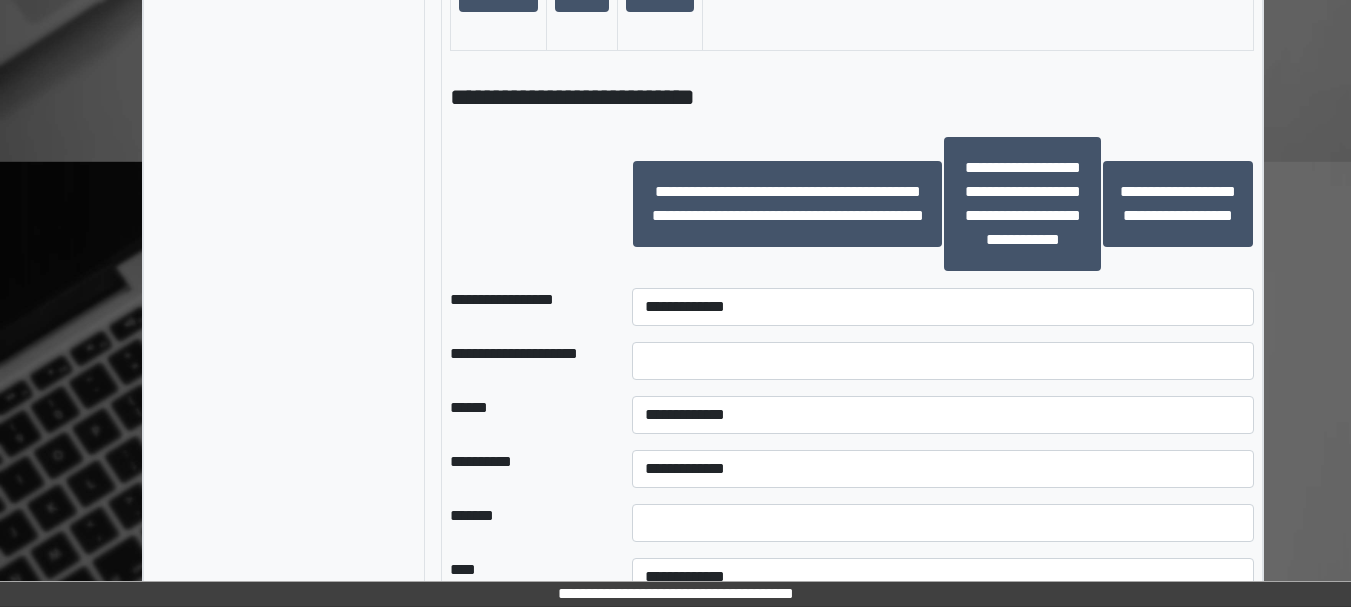 scroll, scrollTop: 2303, scrollLeft: 0, axis: vertical 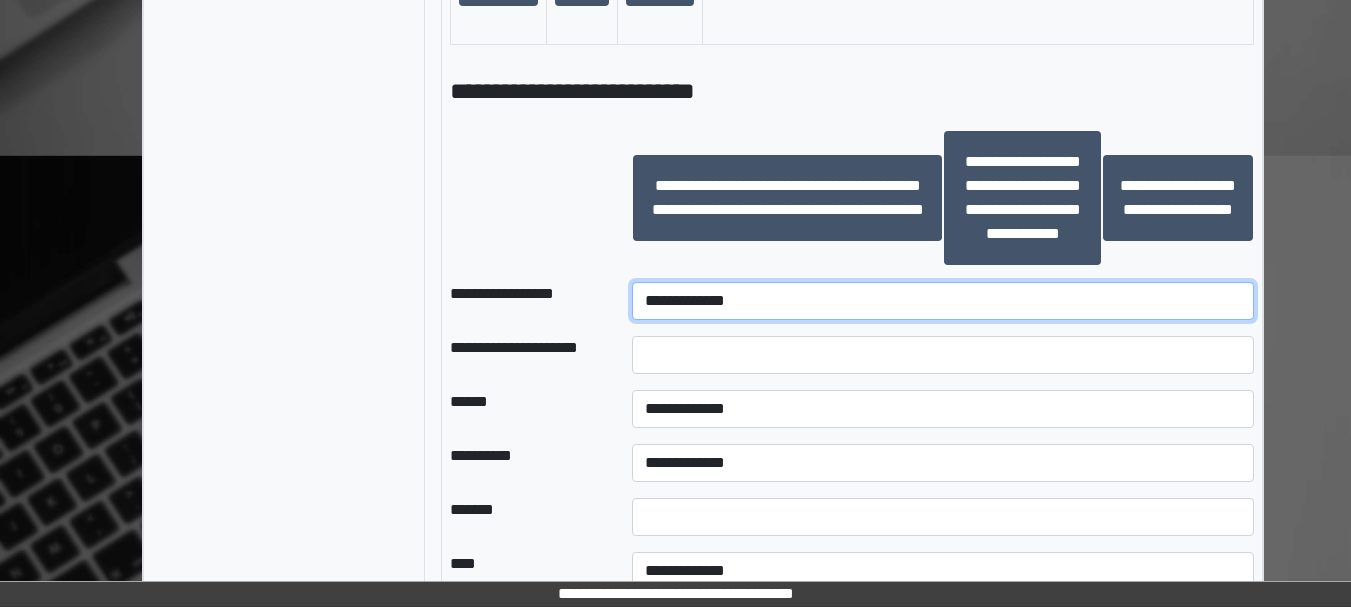 click on "**********" at bounding box center (943, 301) 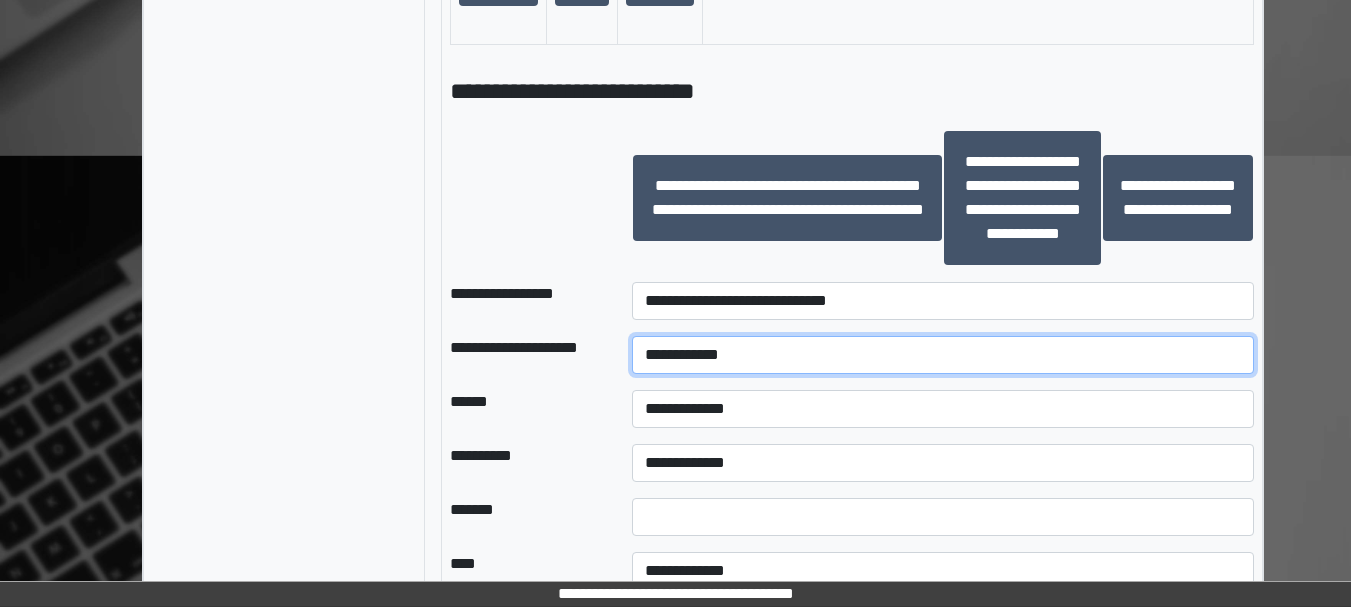 type on "**********" 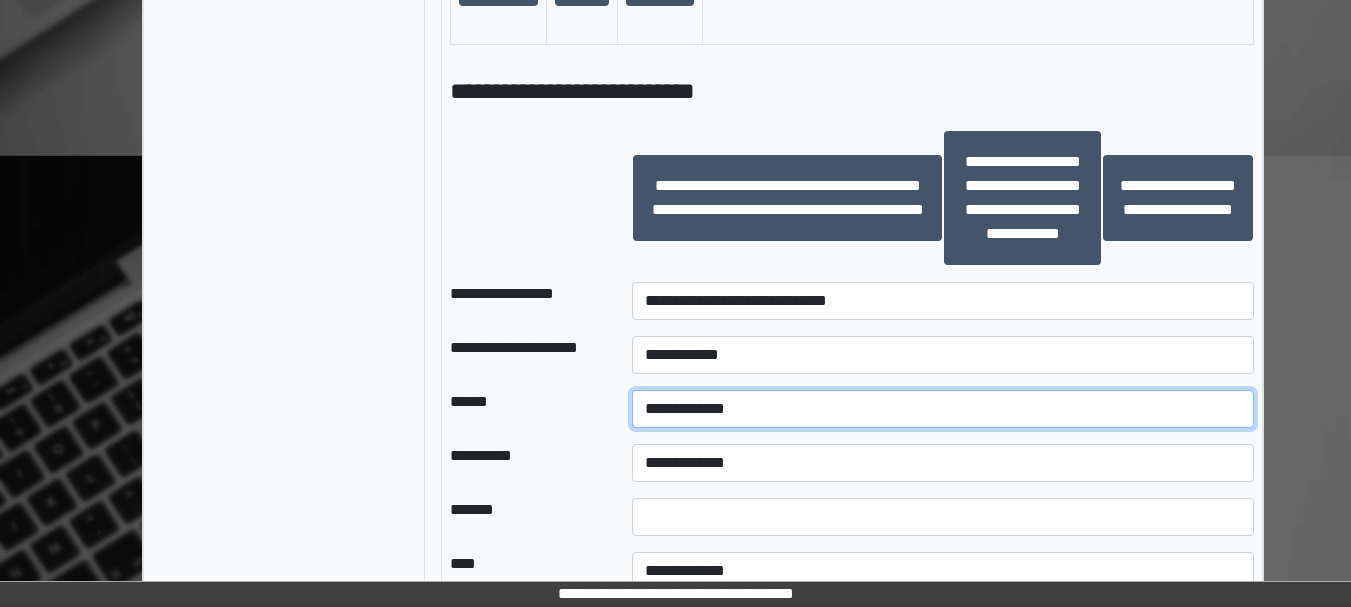 select on "*" 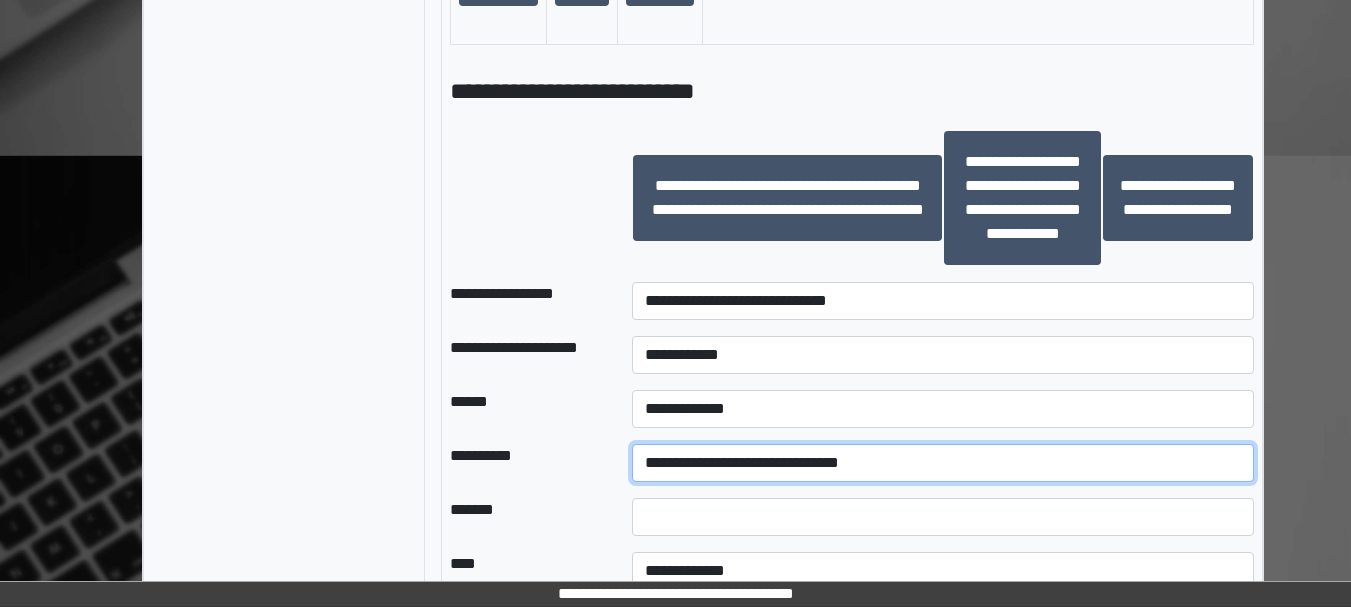 select on "**" 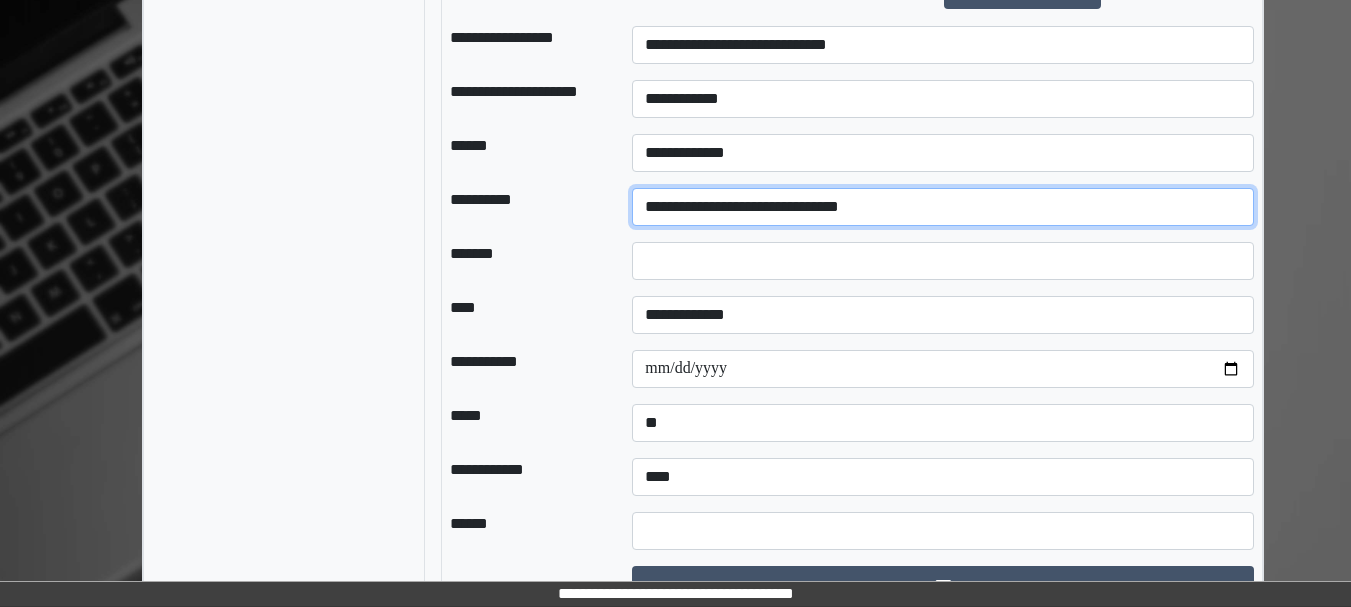scroll, scrollTop: 2564, scrollLeft: 0, axis: vertical 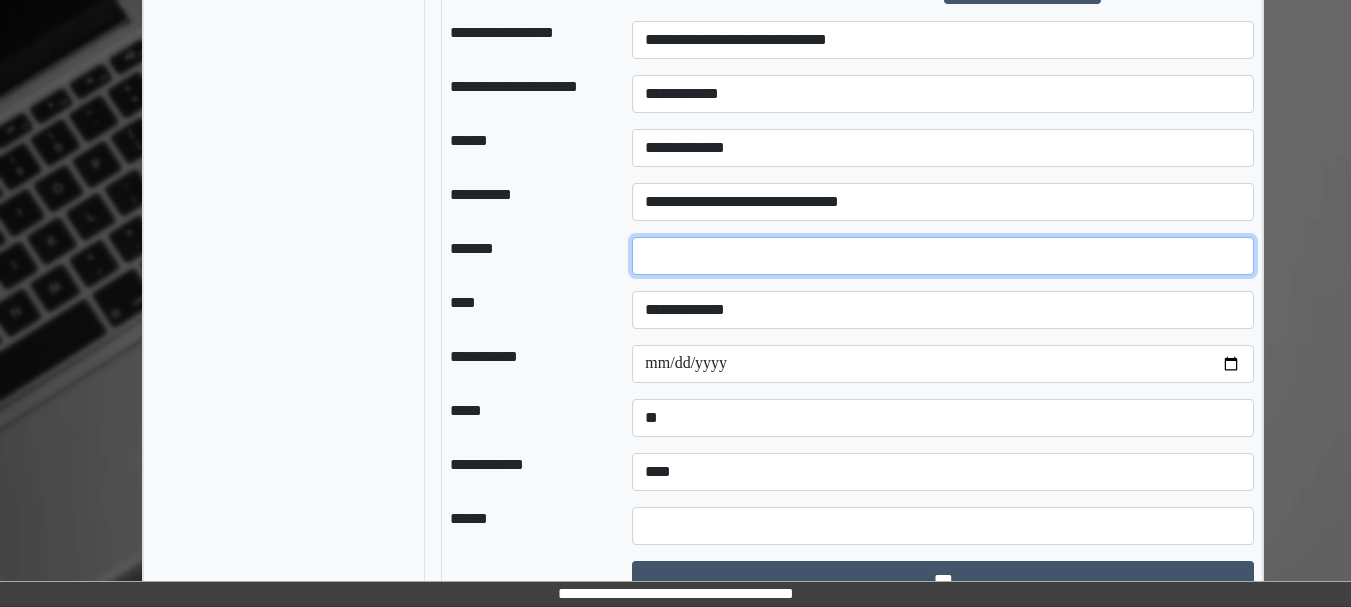 type on "**" 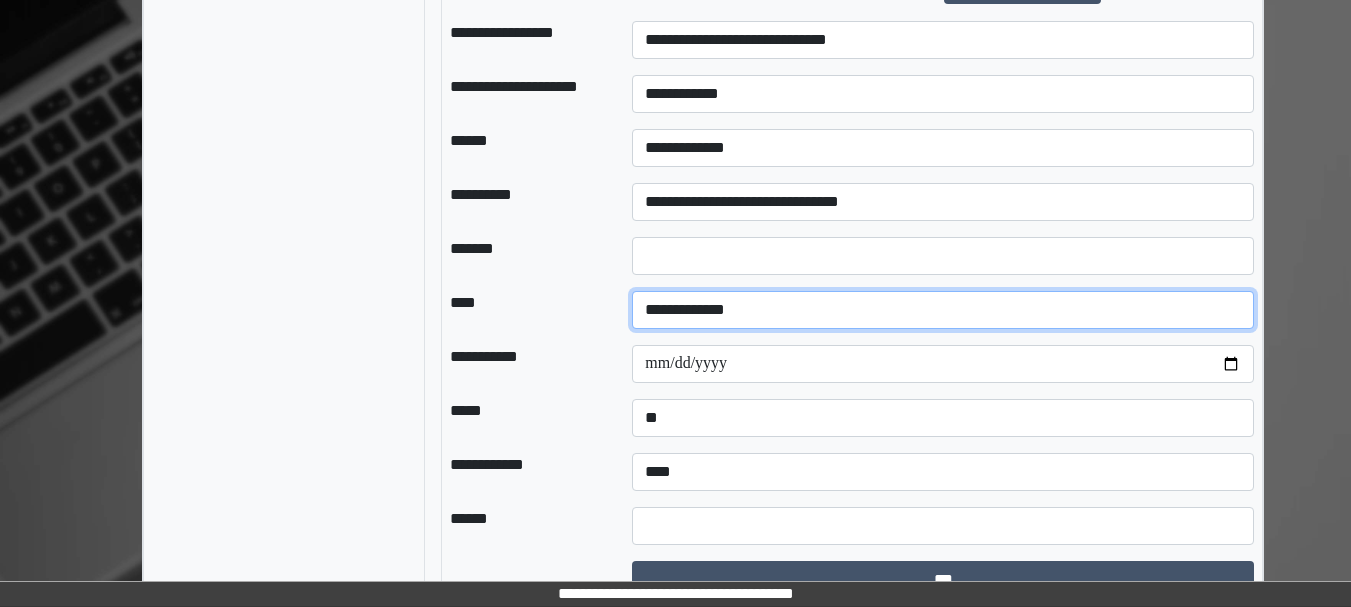 select on "*" 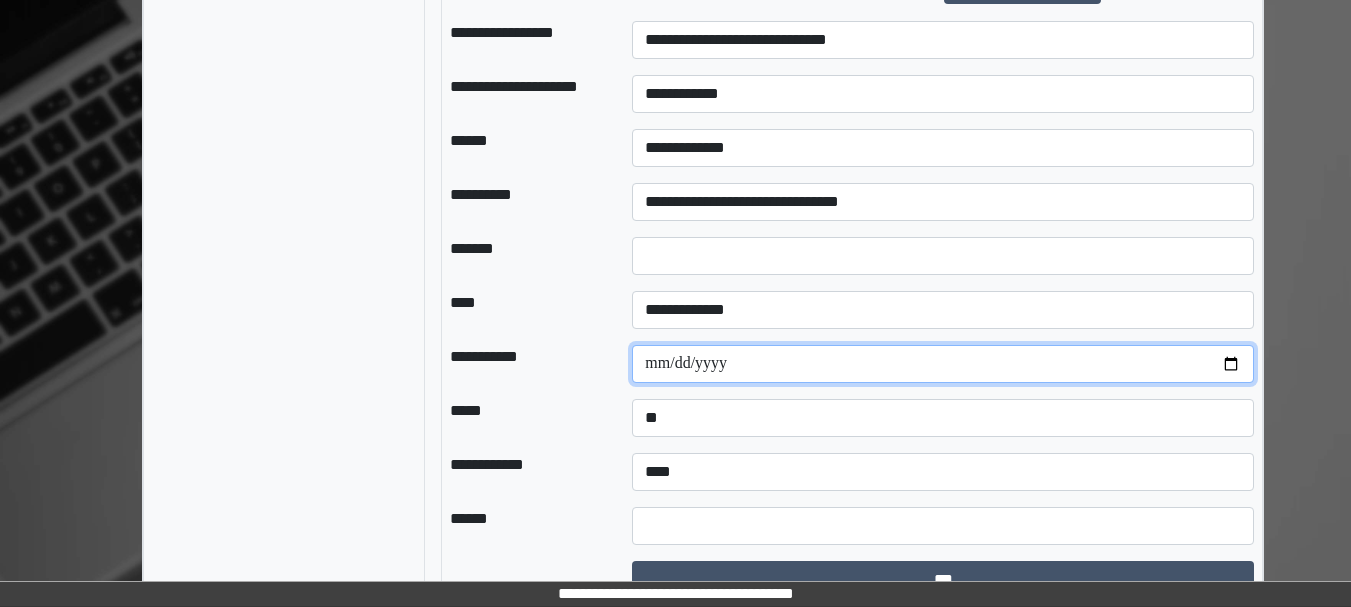 type on "**********" 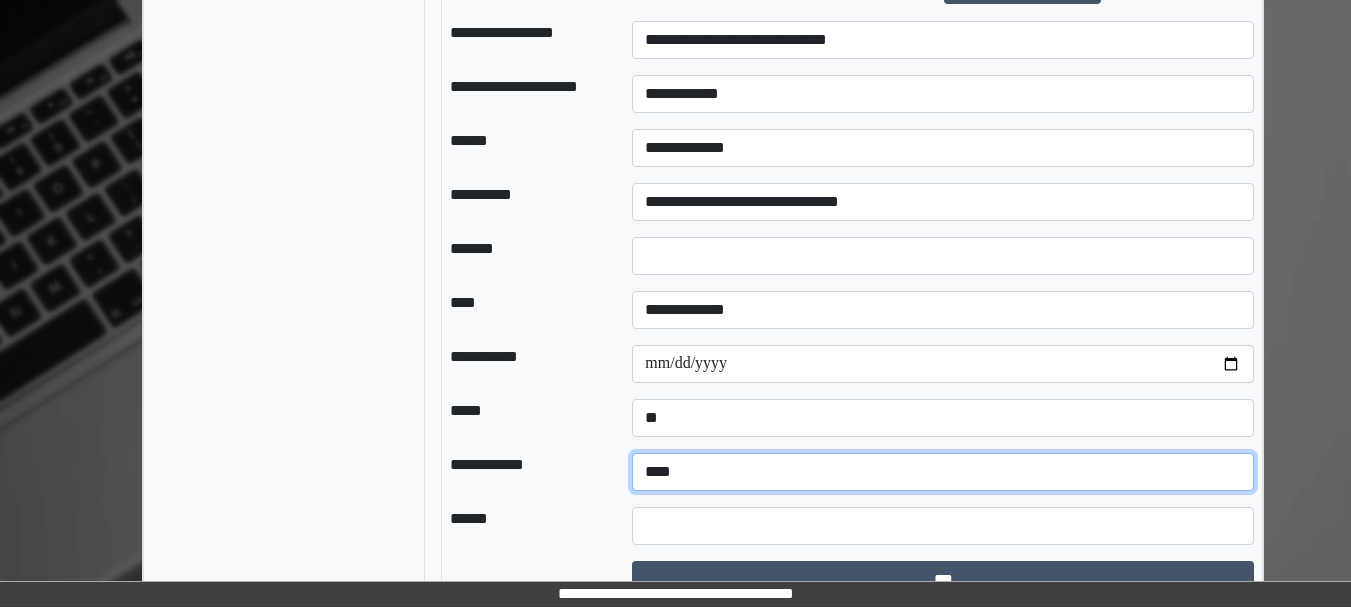 select on "*" 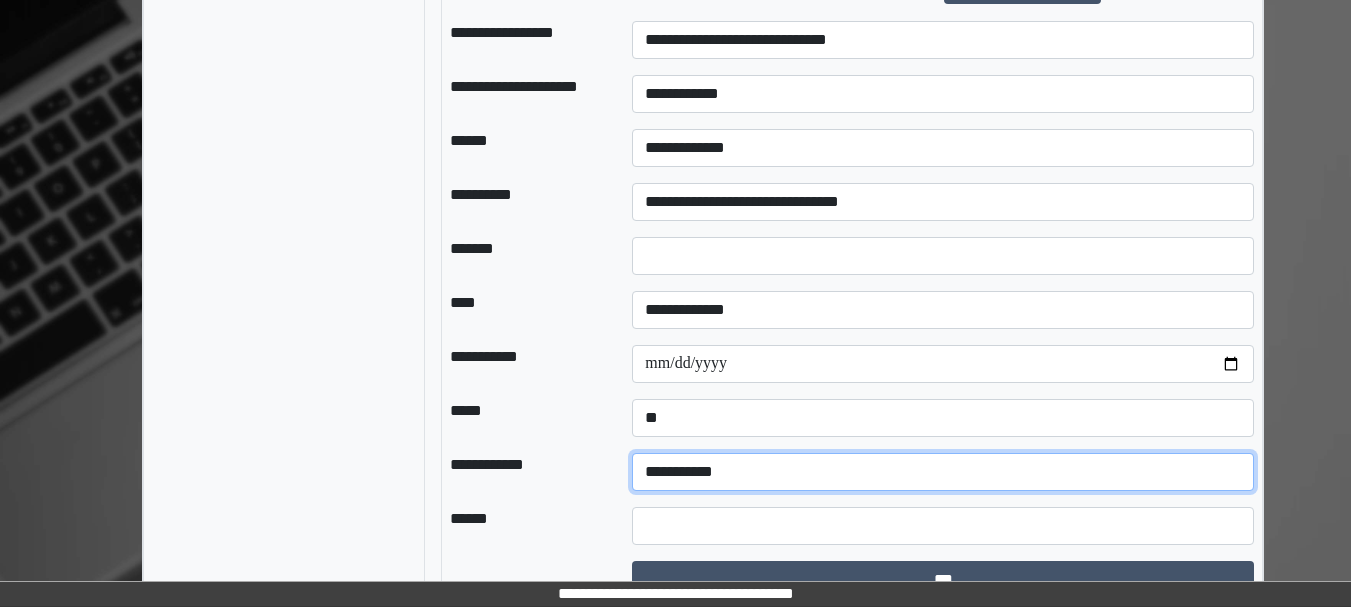 scroll, scrollTop: 2636, scrollLeft: 0, axis: vertical 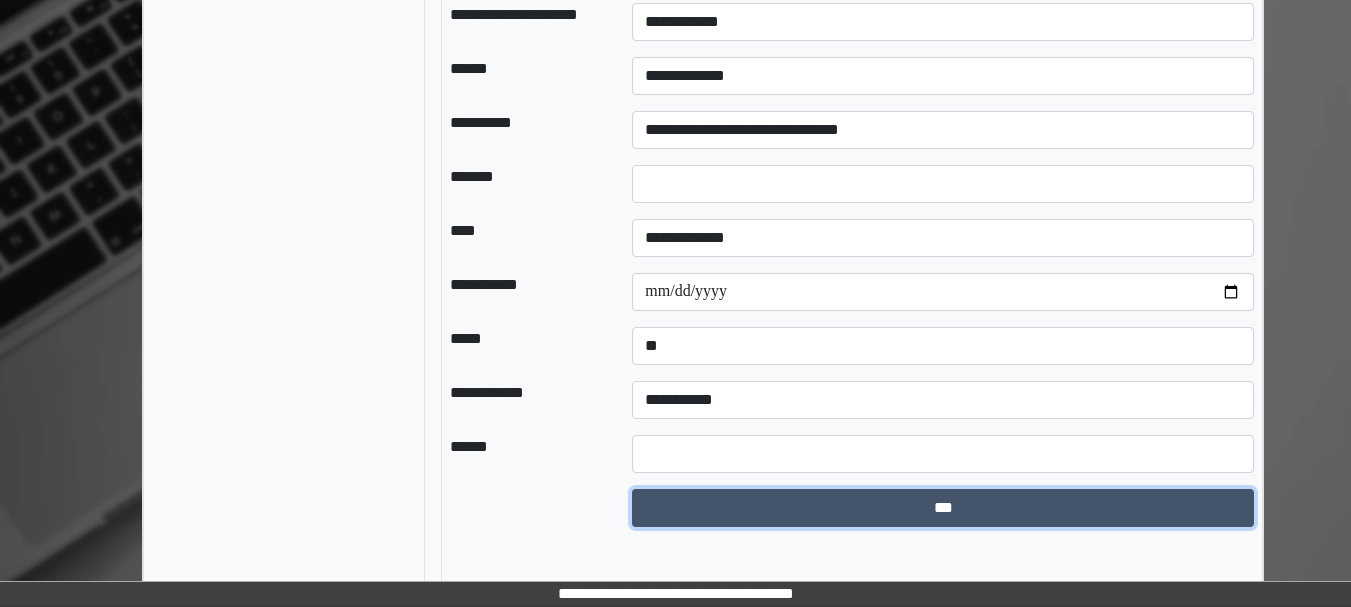 type 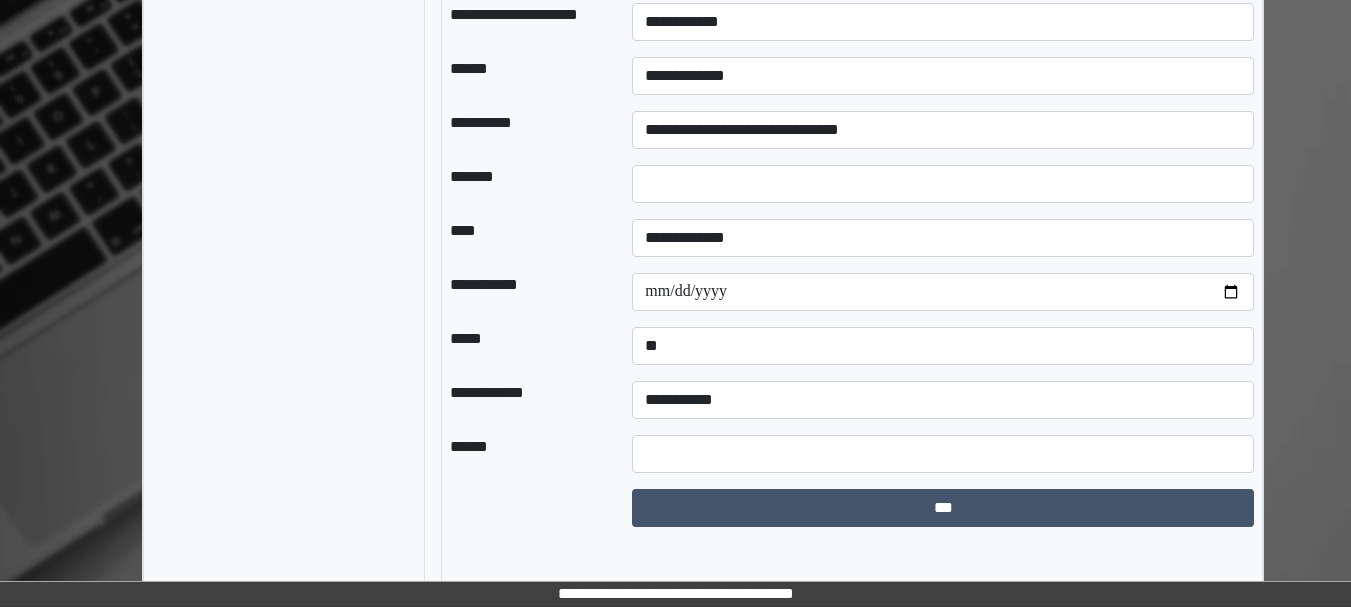 select on "*" 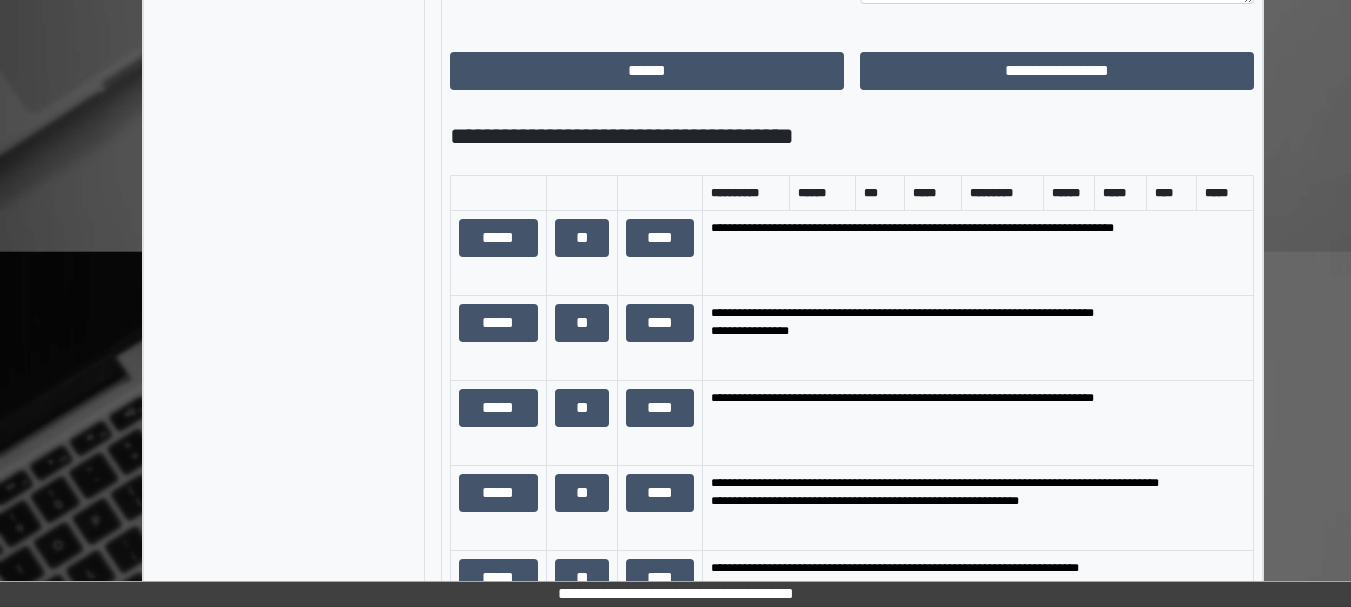 scroll, scrollTop: 1203, scrollLeft: 0, axis: vertical 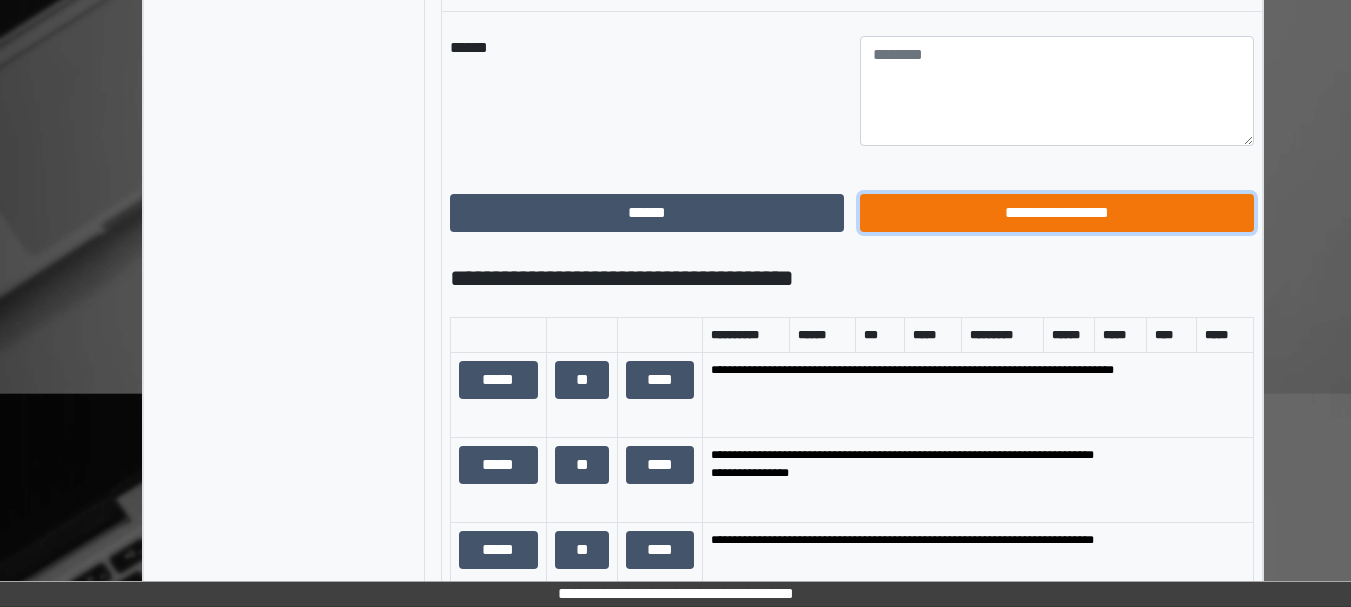 click on "**********" at bounding box center [1057, 213] 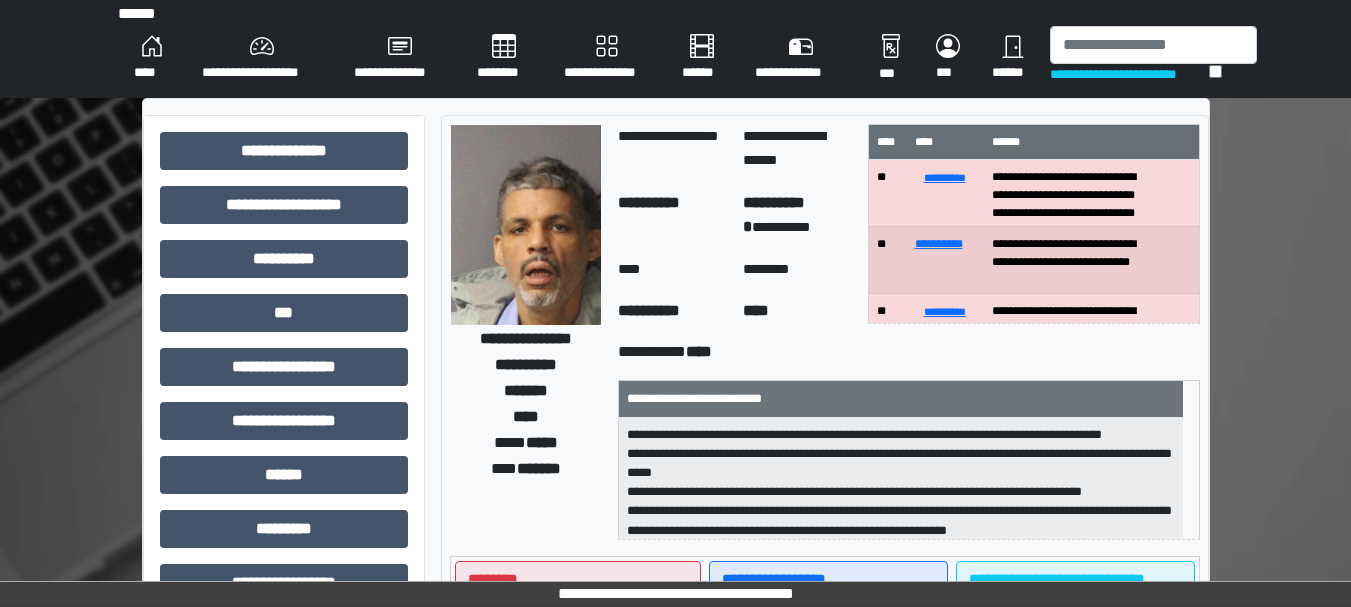 scroll, scrollTop: 0, scrollLeft: 0, axis: both 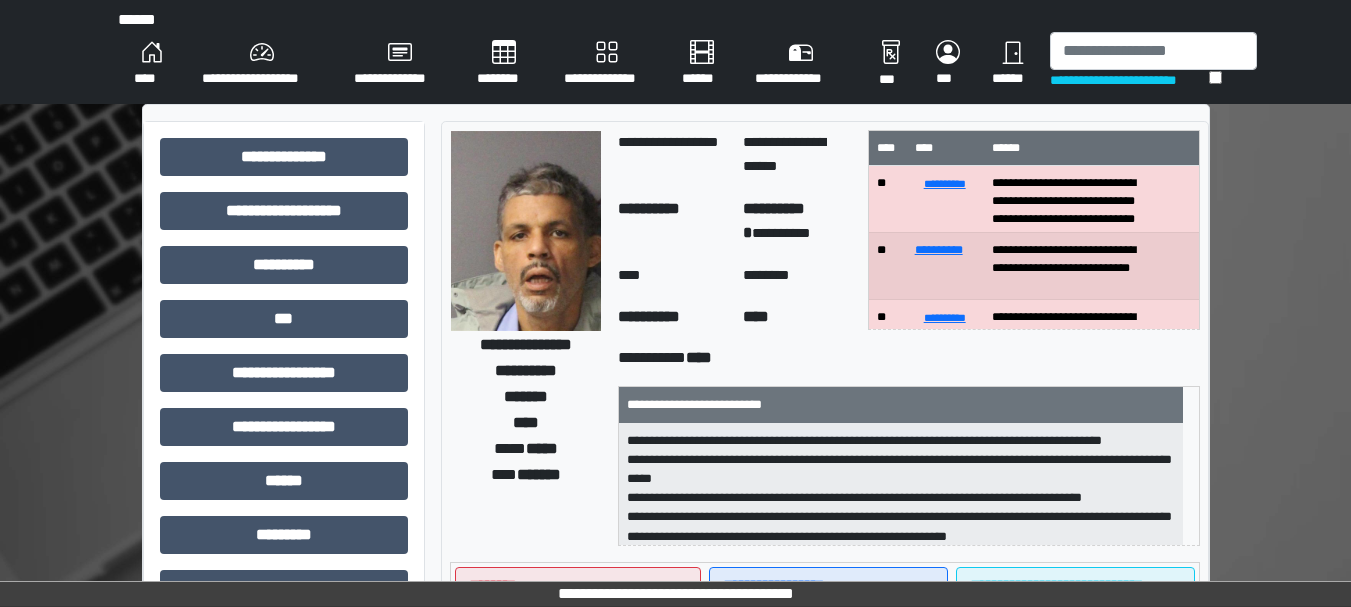 click on "****" at bounding box center (152, 64) 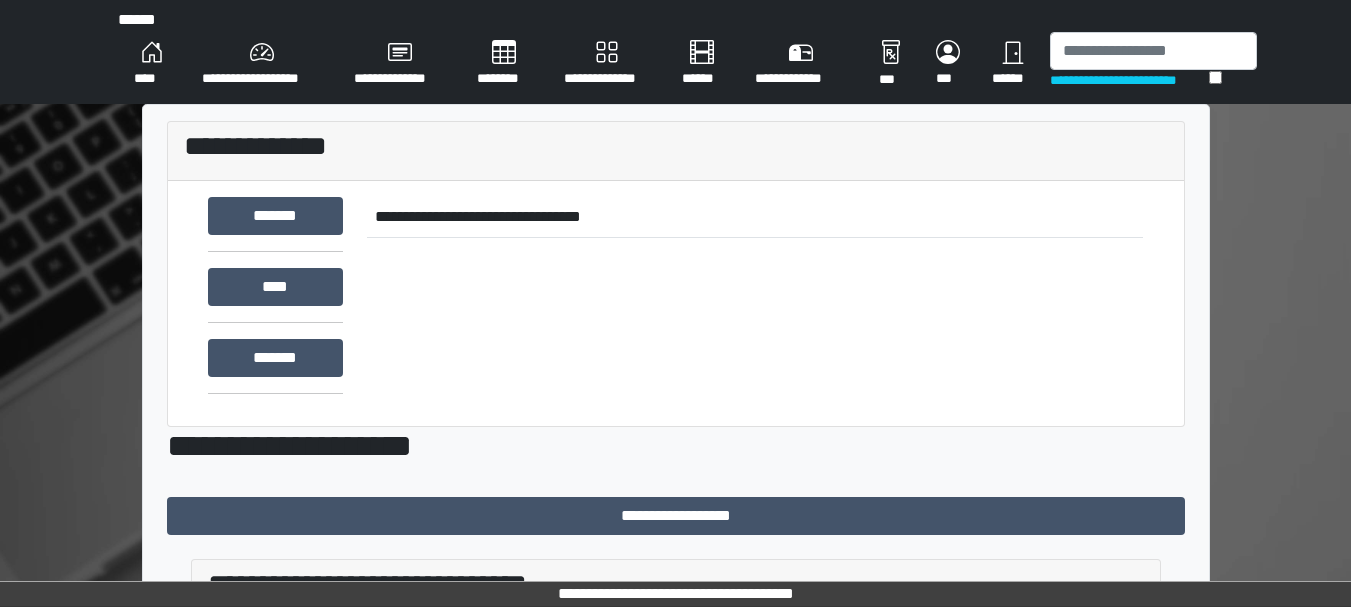 scroll, scrollTop: 862, scrollLeft: 0, axis: vertical 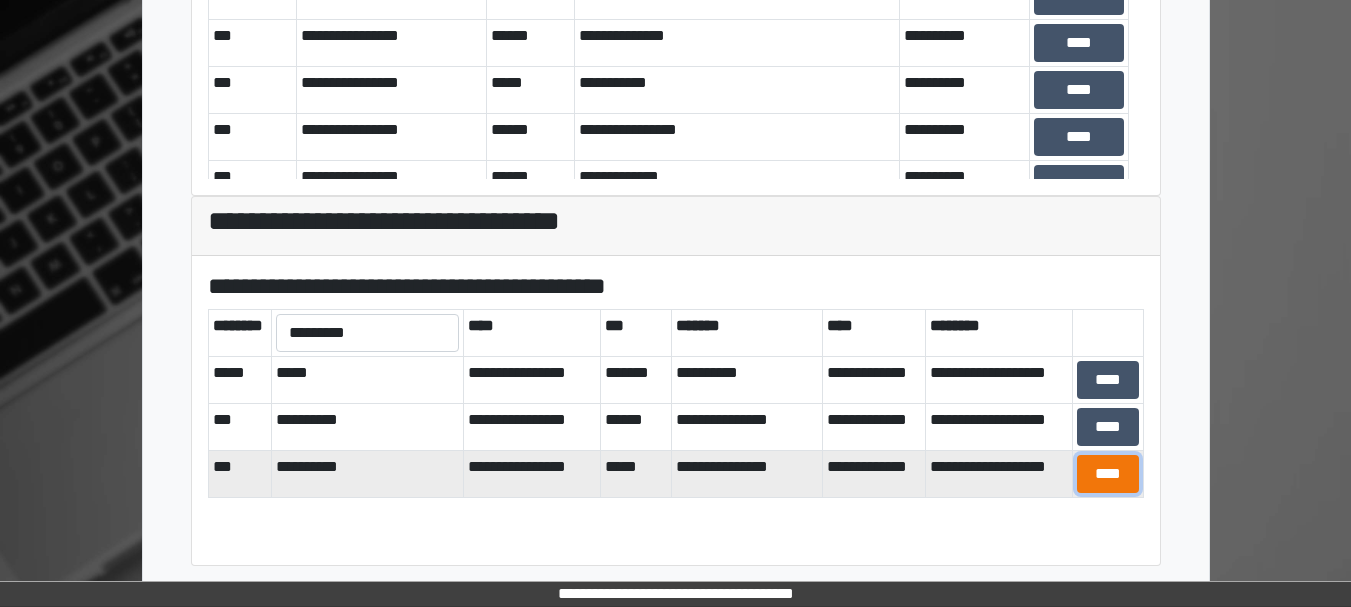click on "****" at bounding box center [1108, 474] 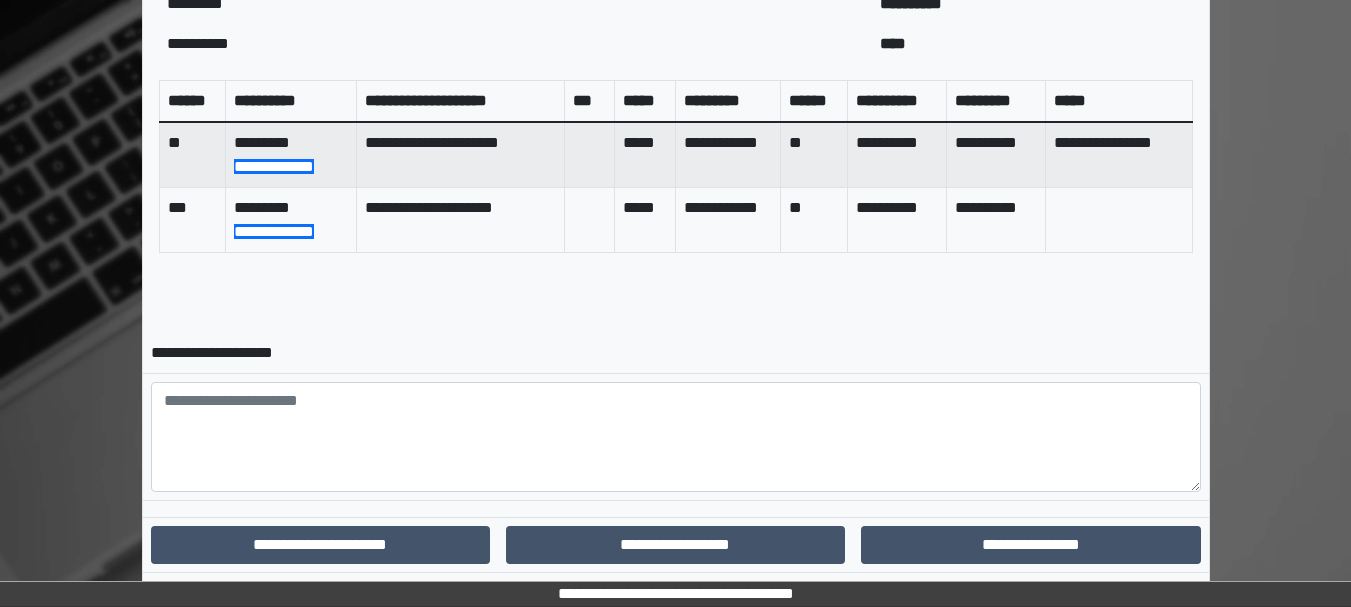 click at bounding box center (676, 437) 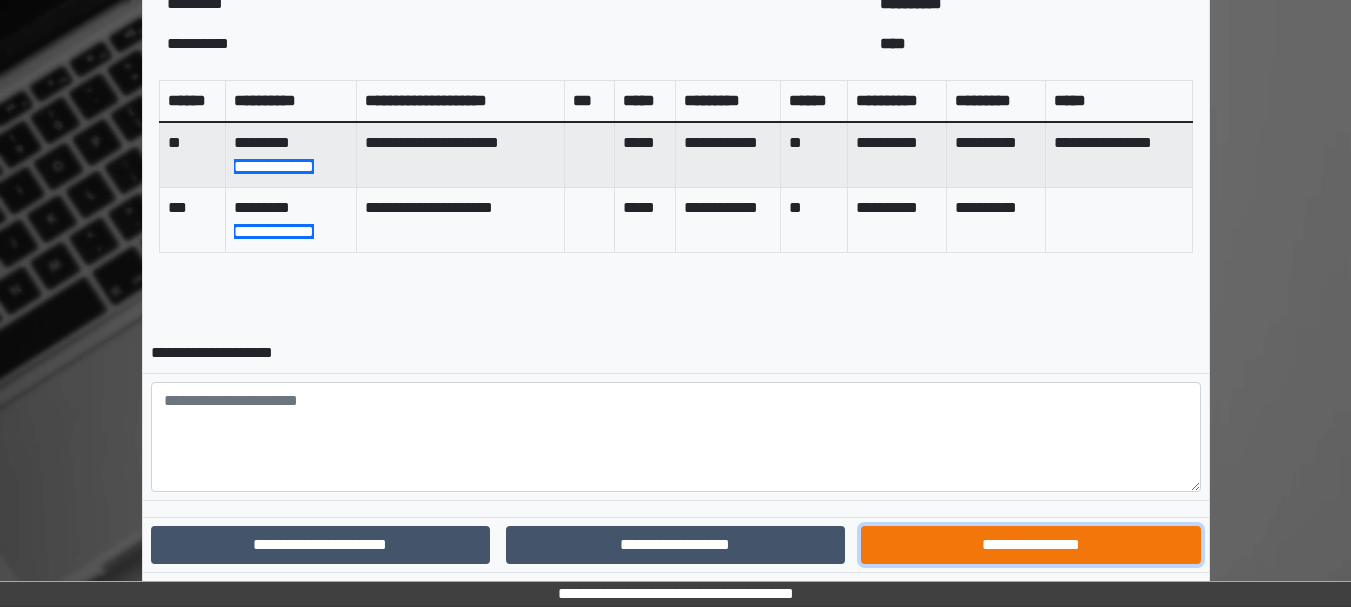 click on "**********" at bounding box center (1030, 545) 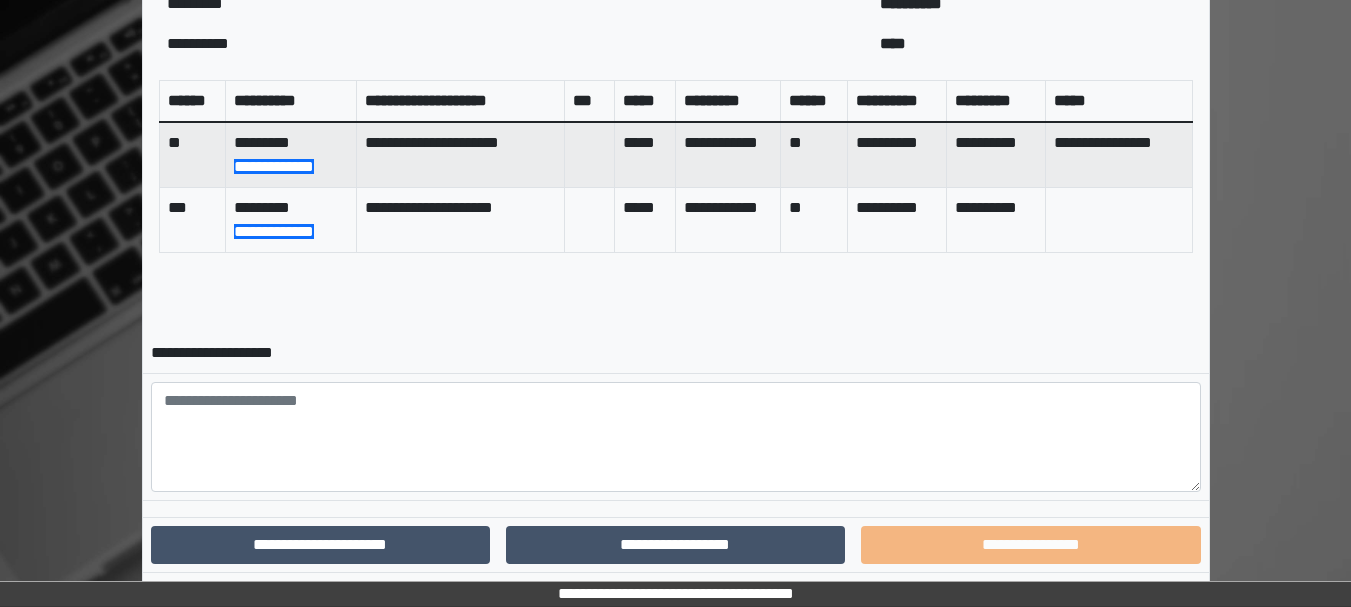 scroll, scrollTop: 806, scrollLeft: 0, axis: vertical 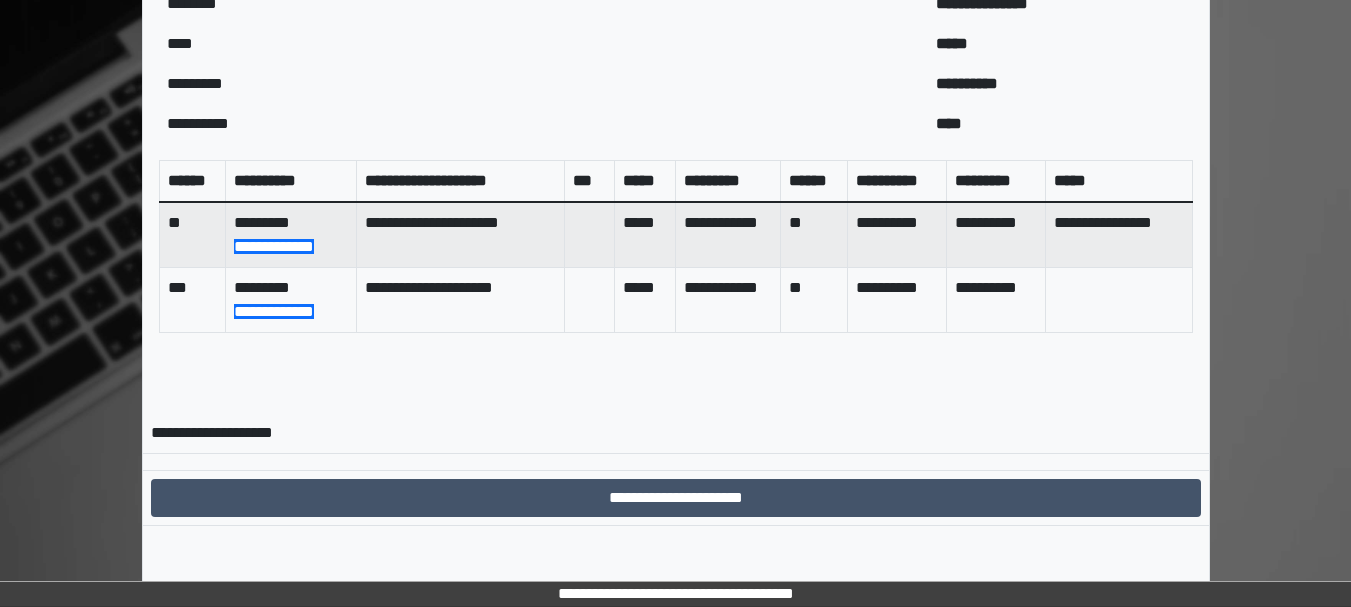 click at bounding box center (676, 461) 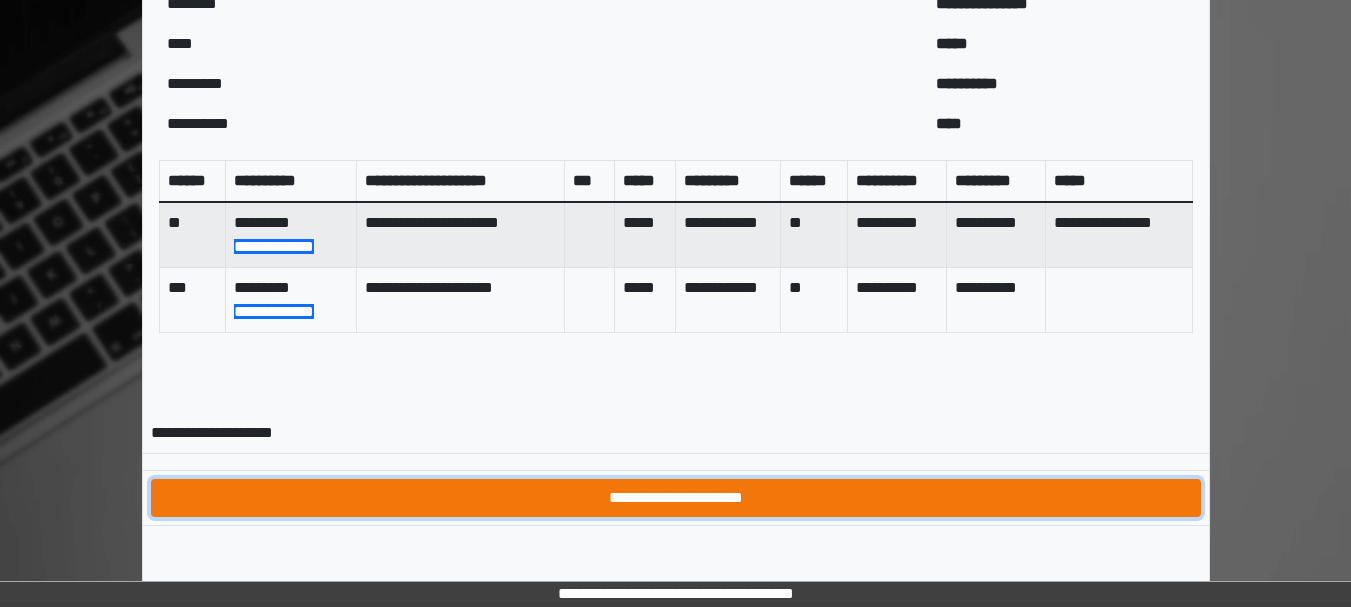 click on "**********" at bounding box center [676, 498] 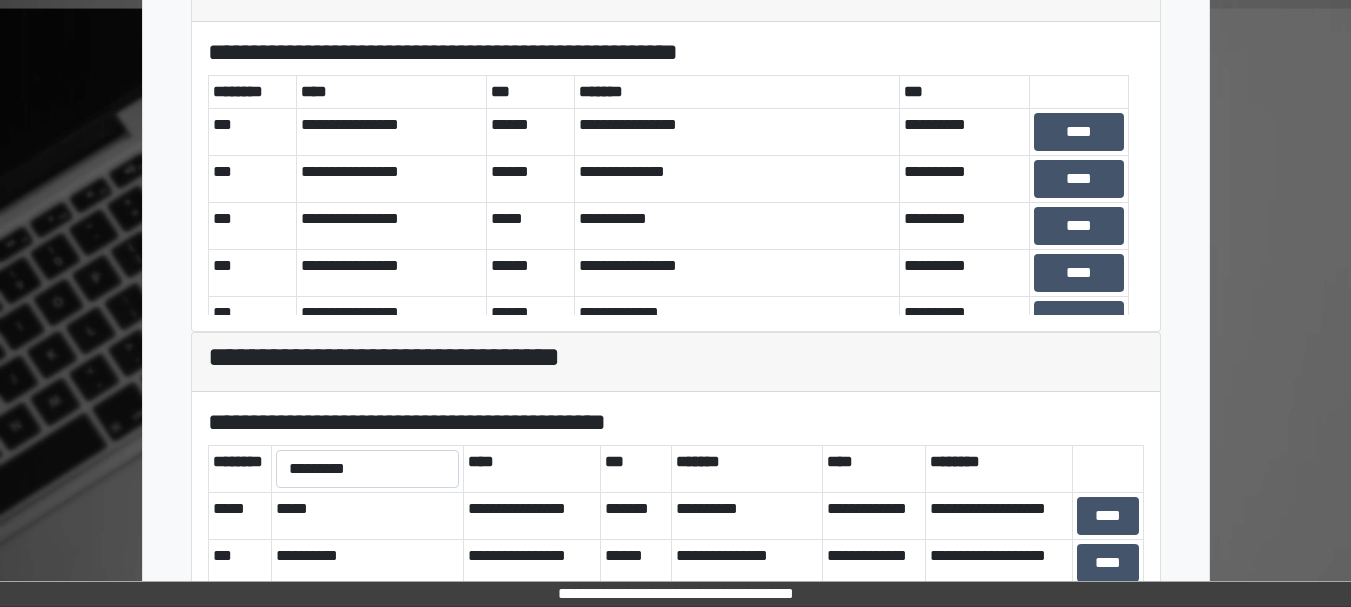 scroll, scrollTop: 862, scrollLeft: 0, axis: vertical 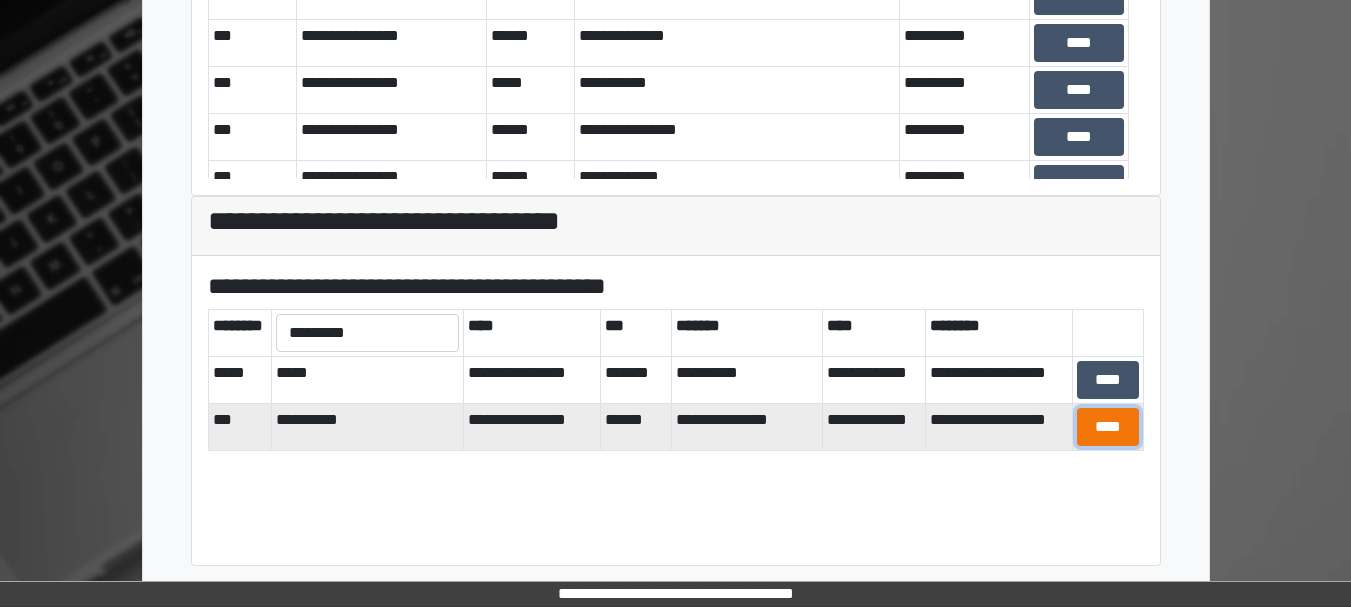 click on "****" at bounding box center [1108, 427] 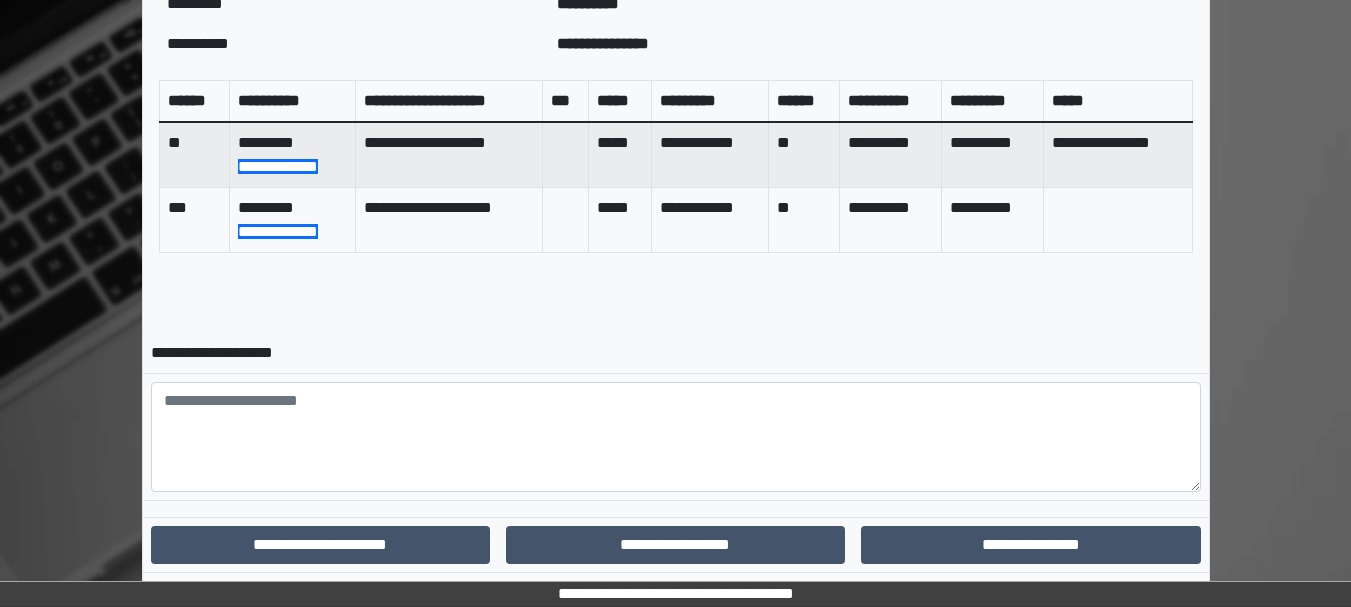 click at bounding box center [676, 437] 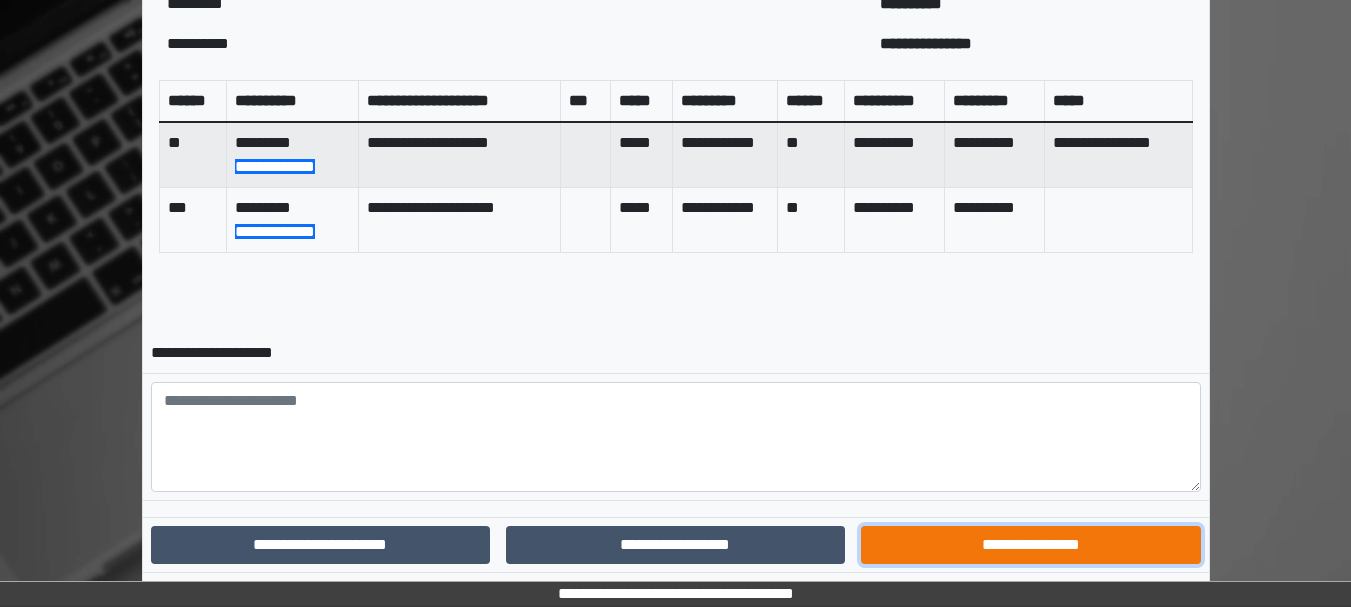 click on "**********" at bounding box center [1030, 545] 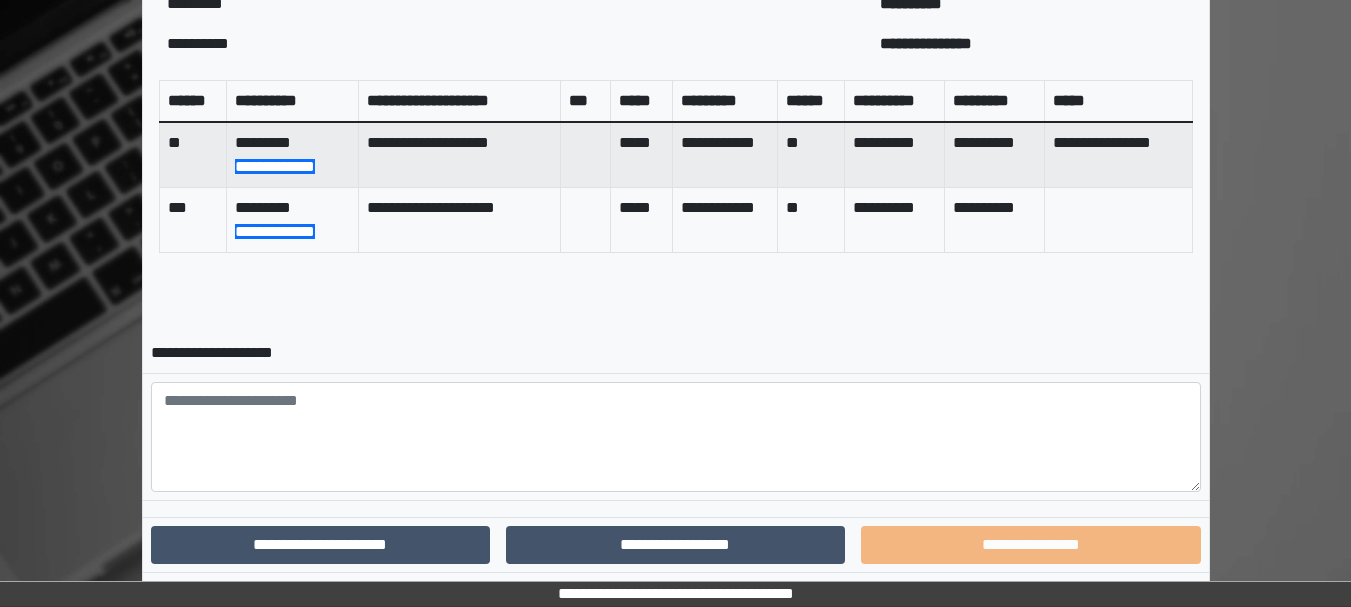 scroll, scrollTop: 806, scrollLeft: 0, axis: vertical 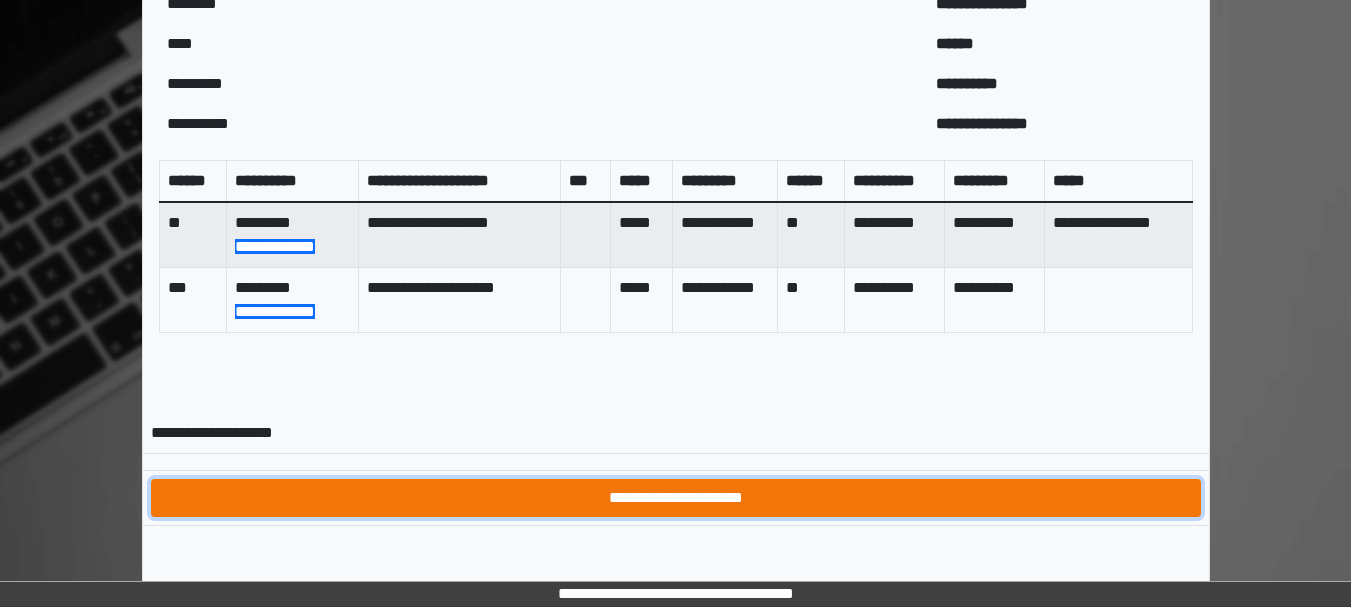 click on "**********" at bounding box center (676, 498) 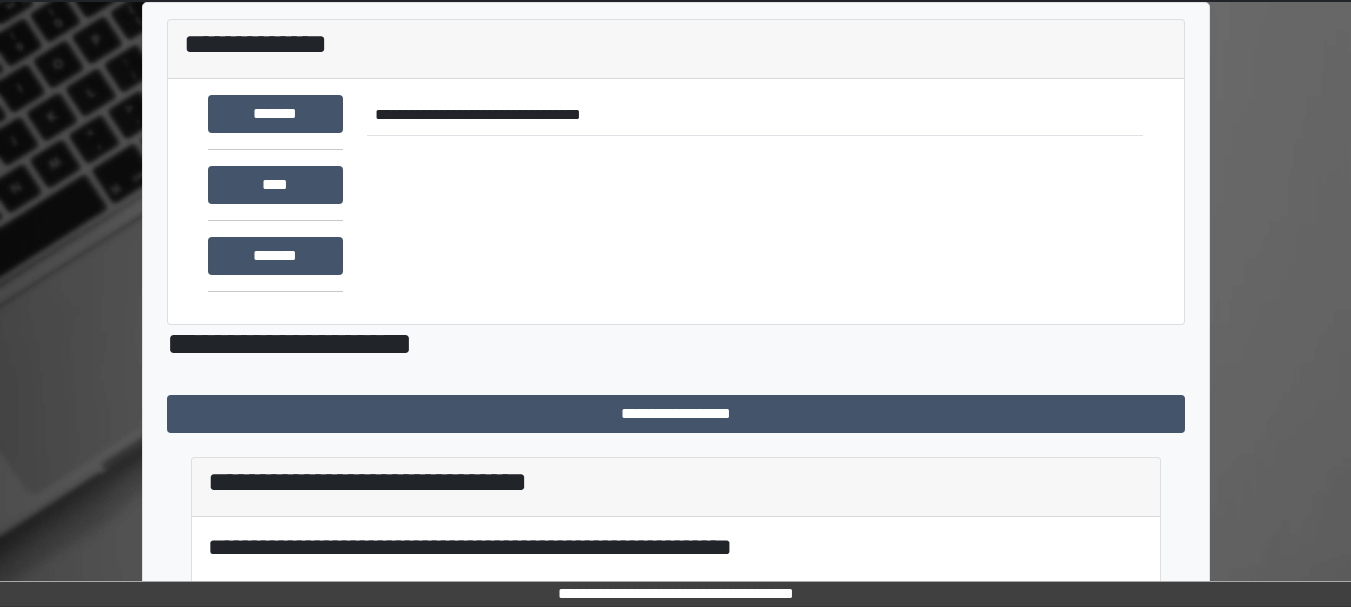 scroll, scrollTop: 99, scrollLeft: 0, axis: vertical 